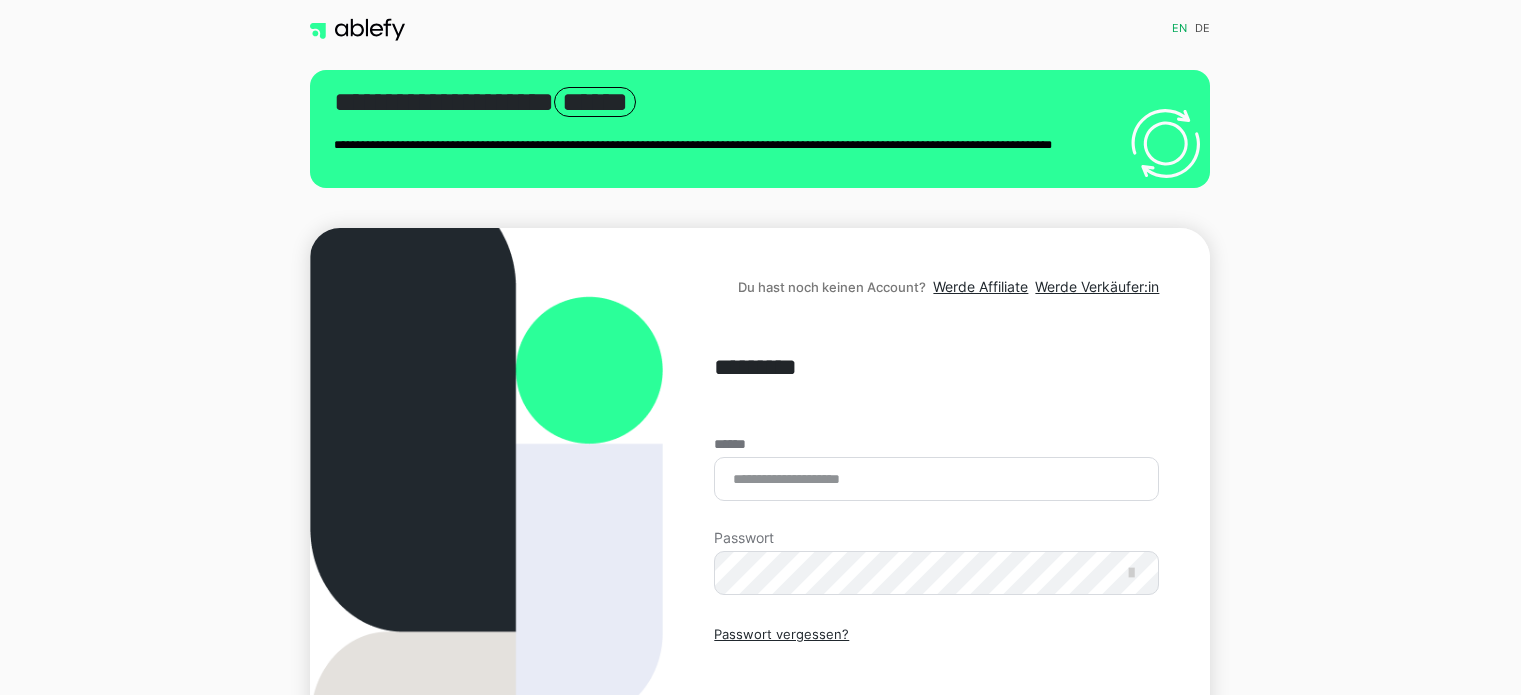 scroll, scrollTop: 0, scrollLeft: 0, axis: both 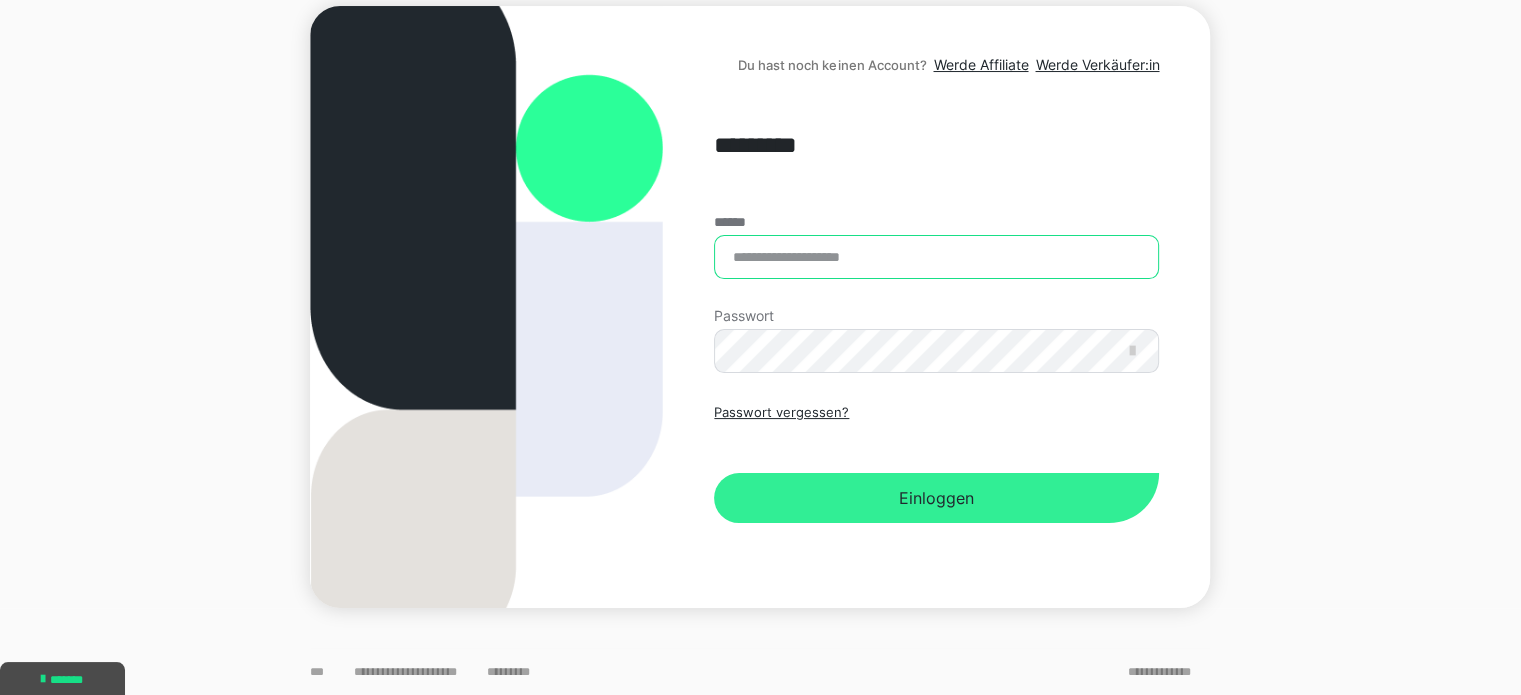 type on "**********" 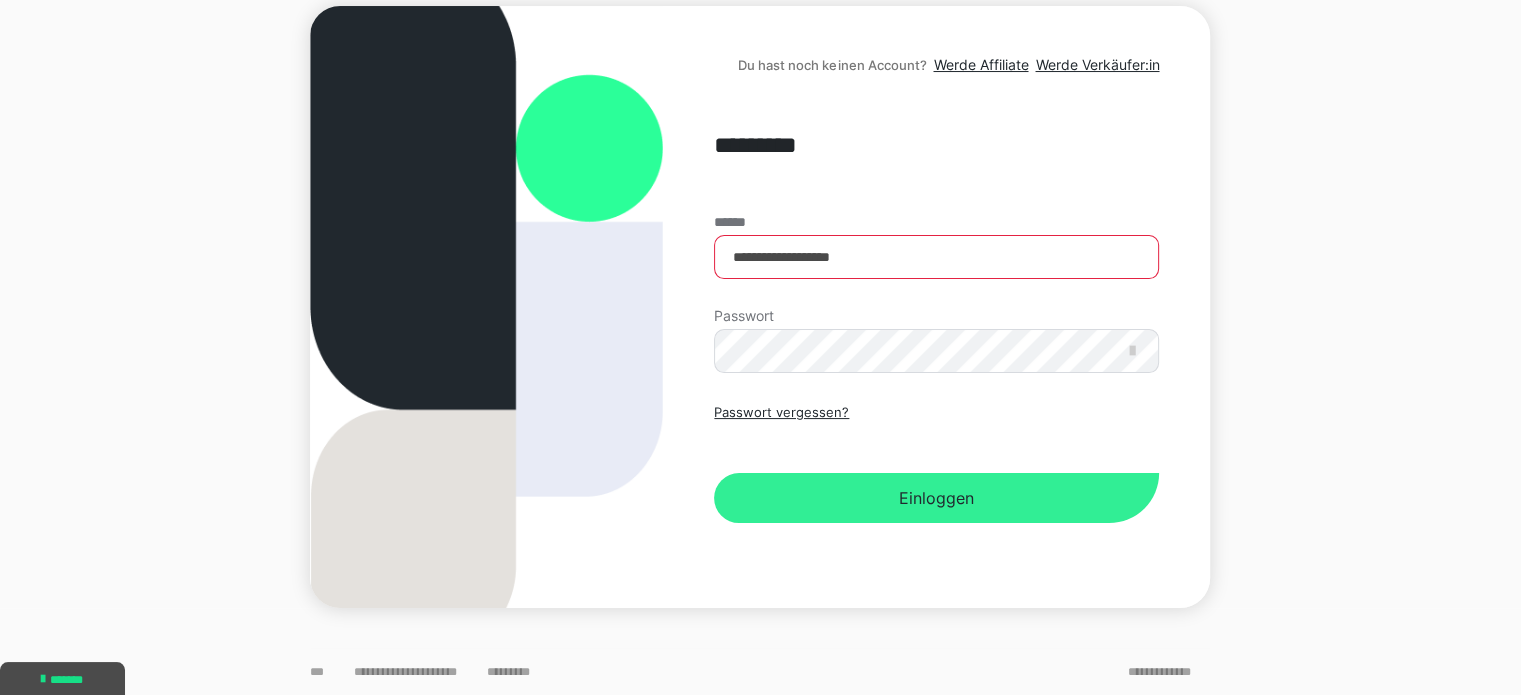 click on "Einloggen" at bounding box center [936, 498] 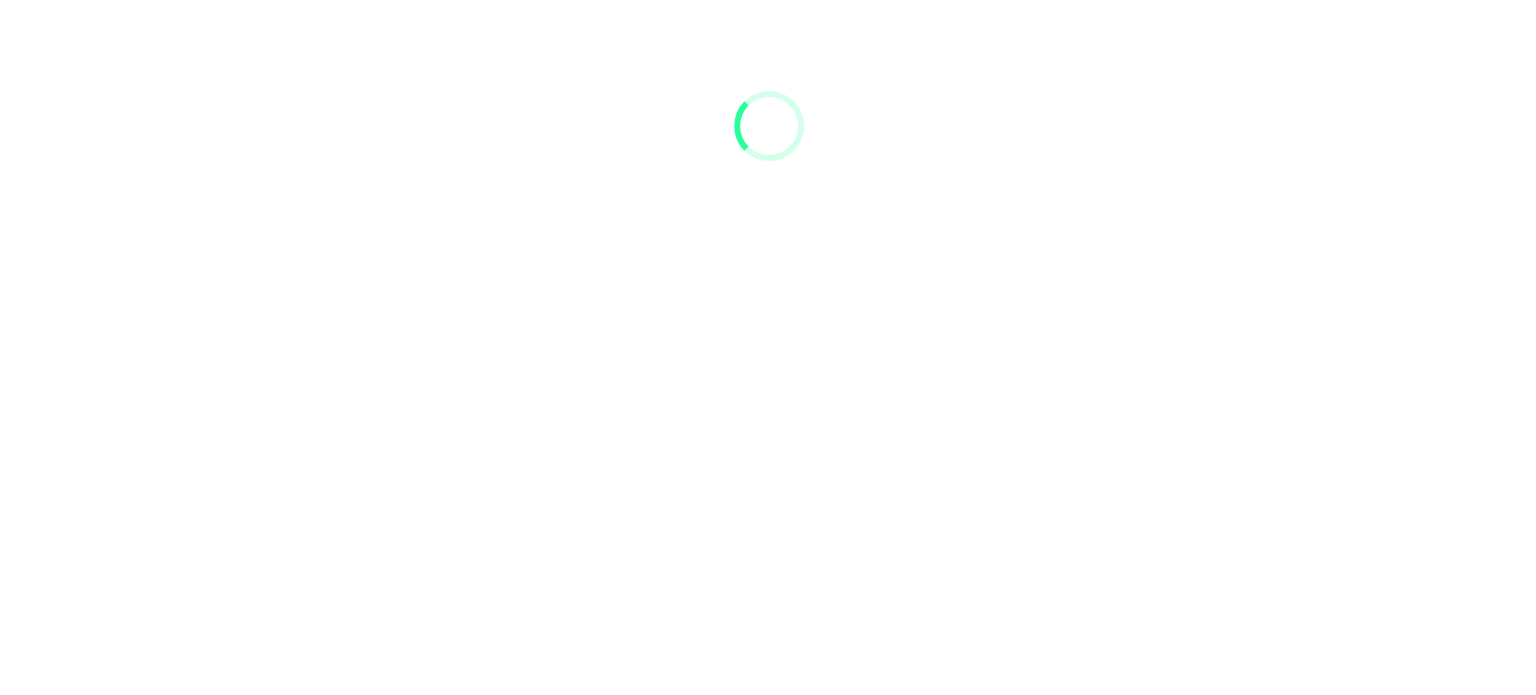 scroll, scrollTop: 0, scrollLeft: 0, axis: both 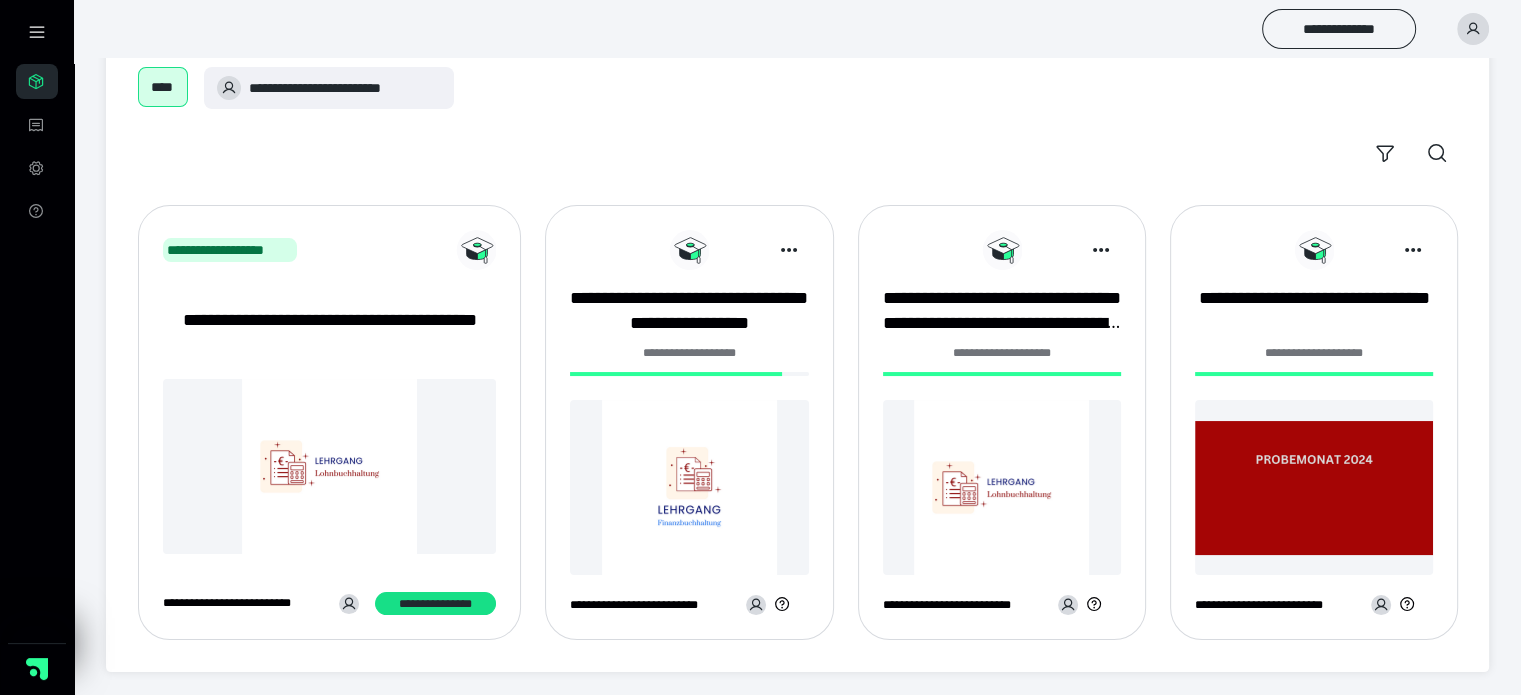 click at bounding box center (689, 487) 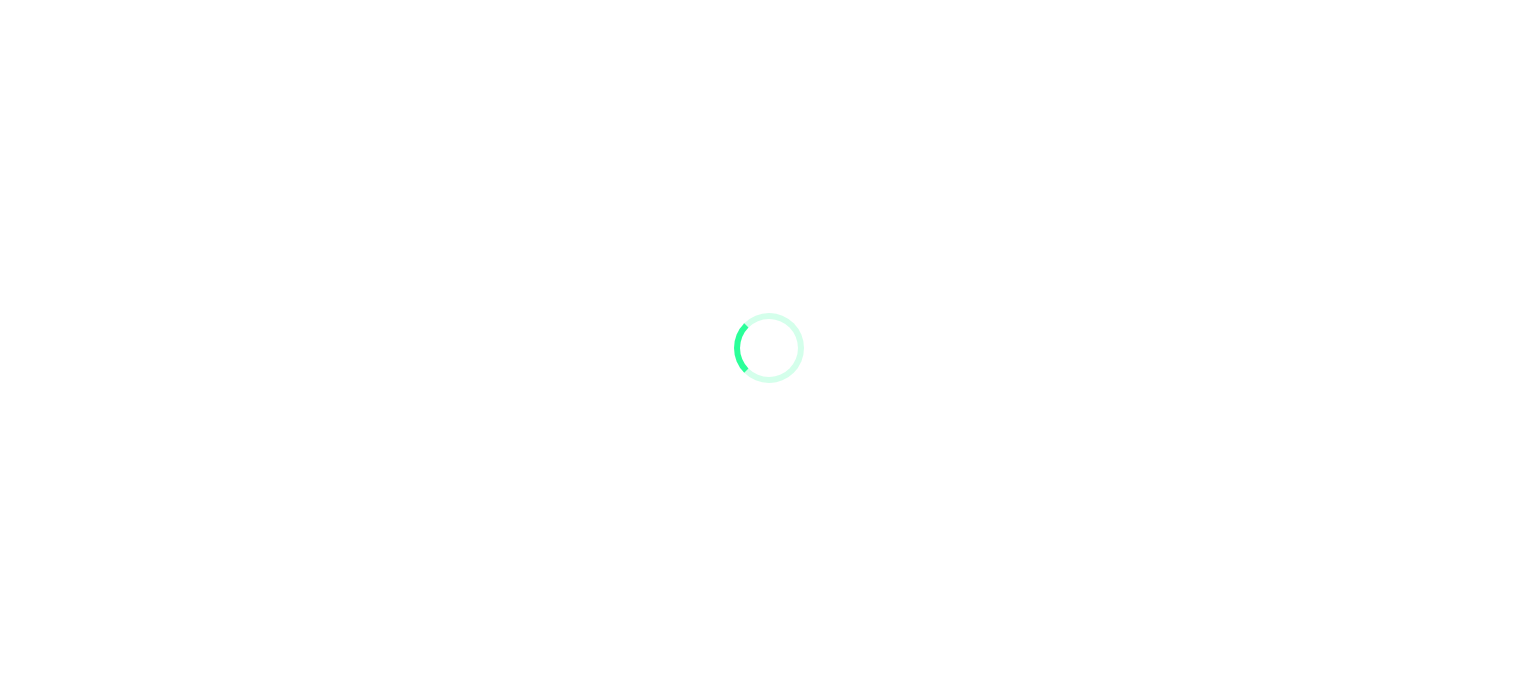 scroll, scrollTop: 0, scrollLeft: 0, axis: both 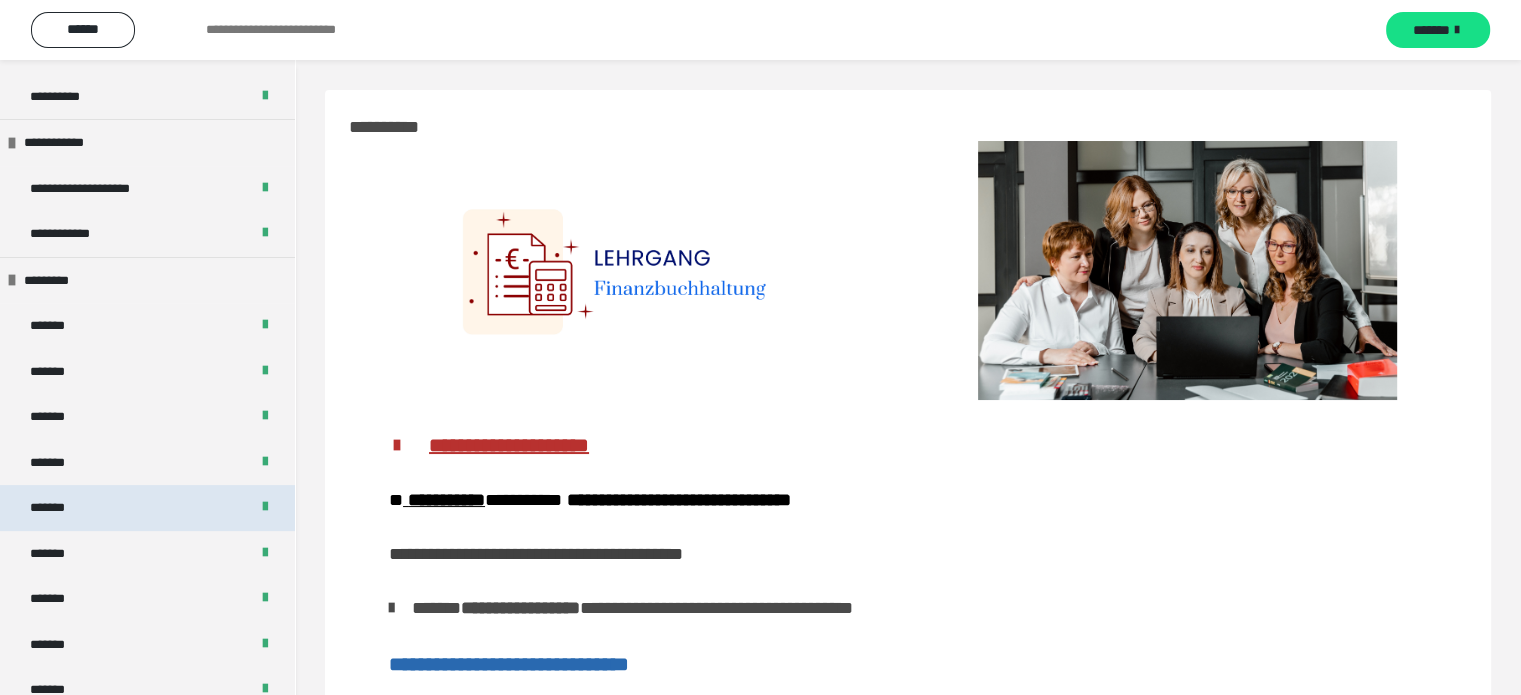 click on "*******" at bounding box center [147, 508] 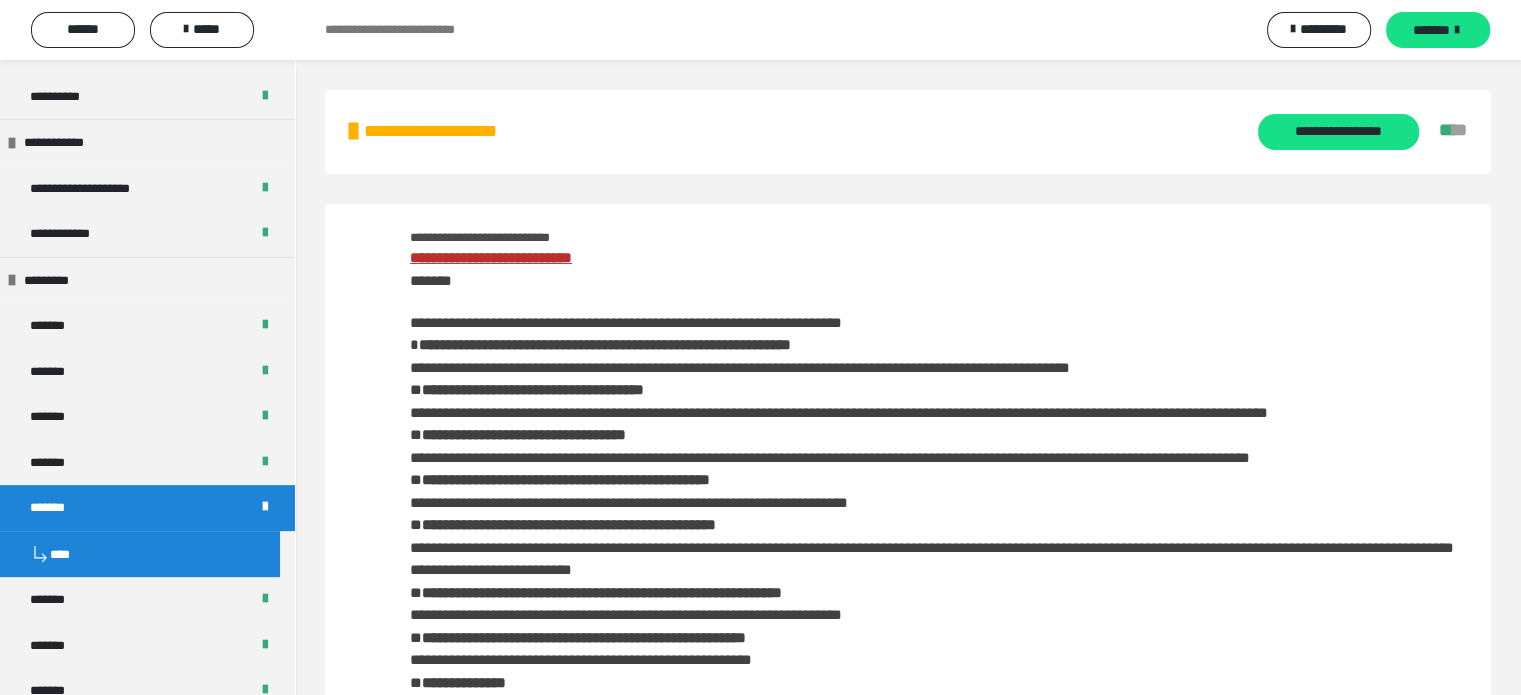 click on "**********" at bounding box center [491, 257] 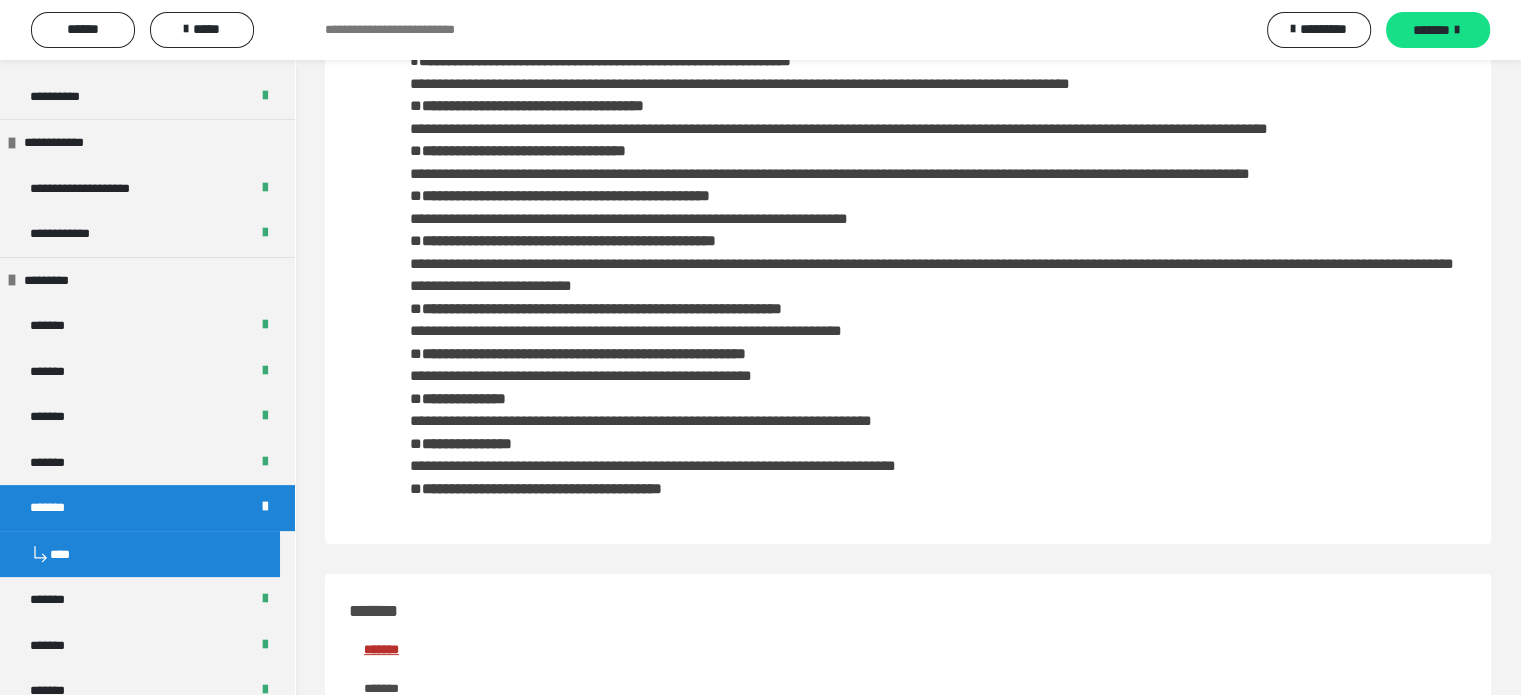 scroll, scrollTop: 287, scrollLeft: 0, axis: vertical 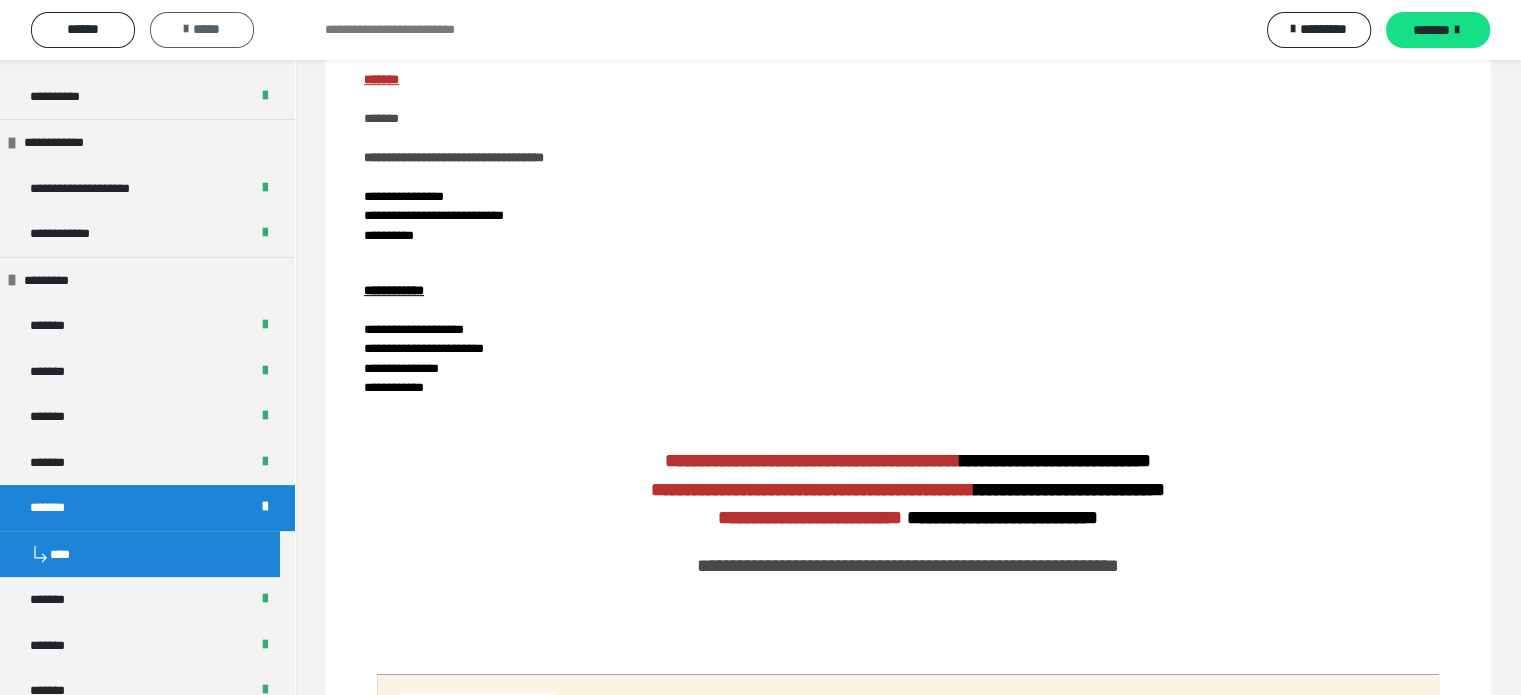 click on "*****" at bounding box center [202, 29] 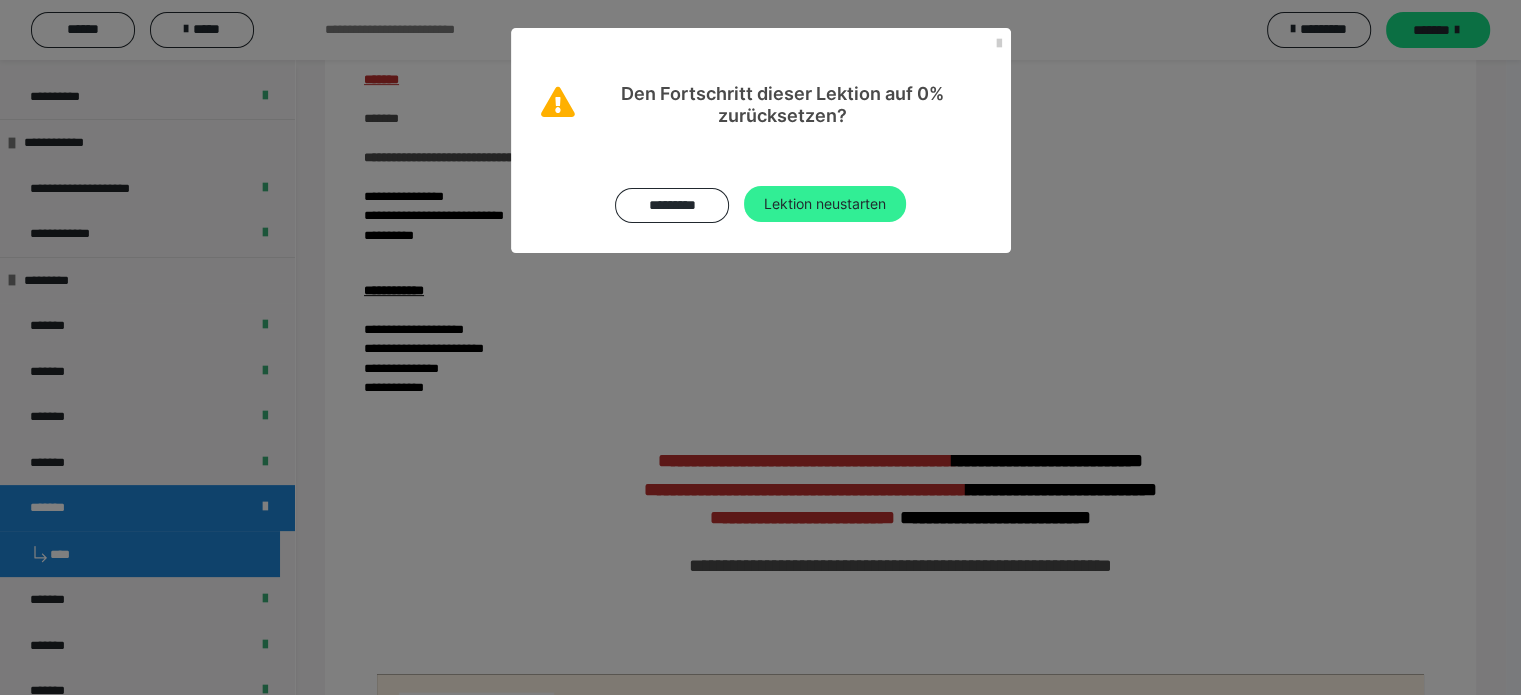 click on "Lektion neustarten" at bounding box center (825, 204) 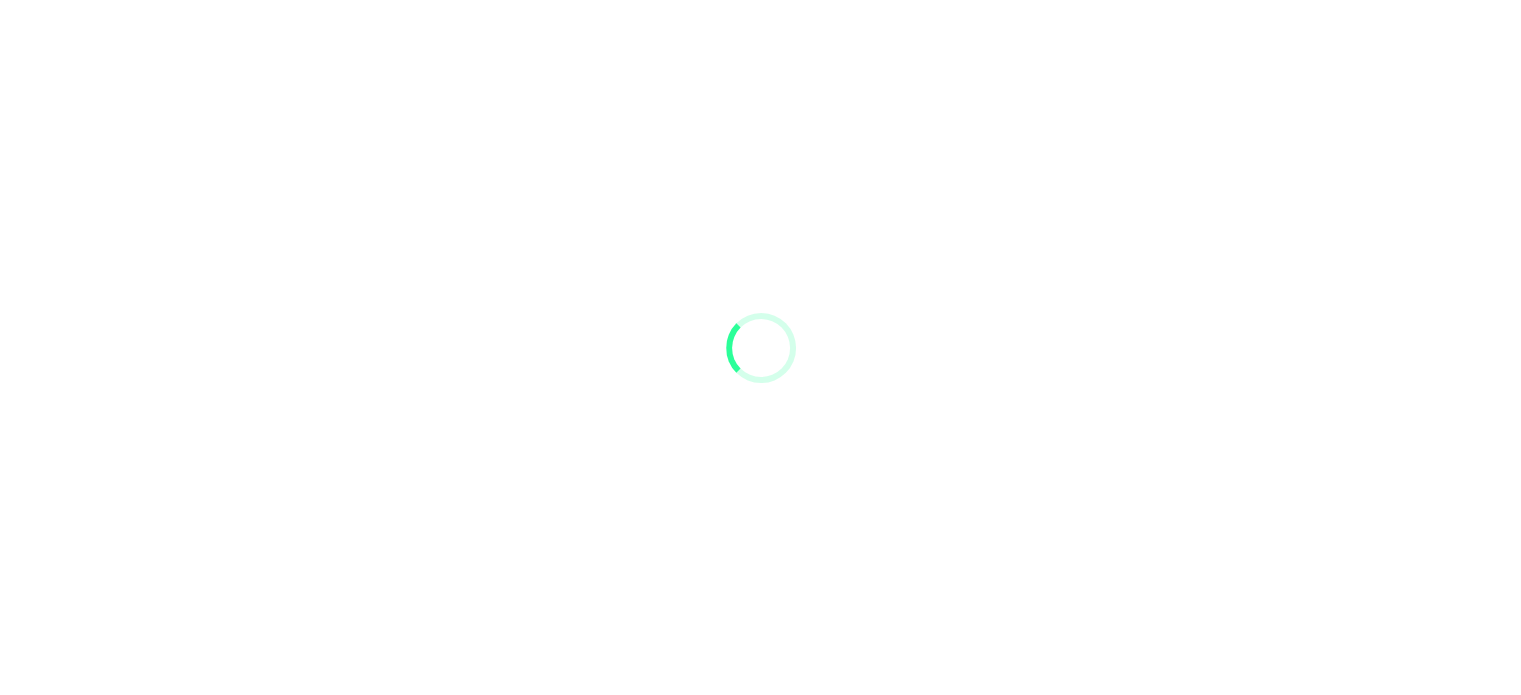 scroll, scrollTop: 0, scrollLeft: 0, axis: both 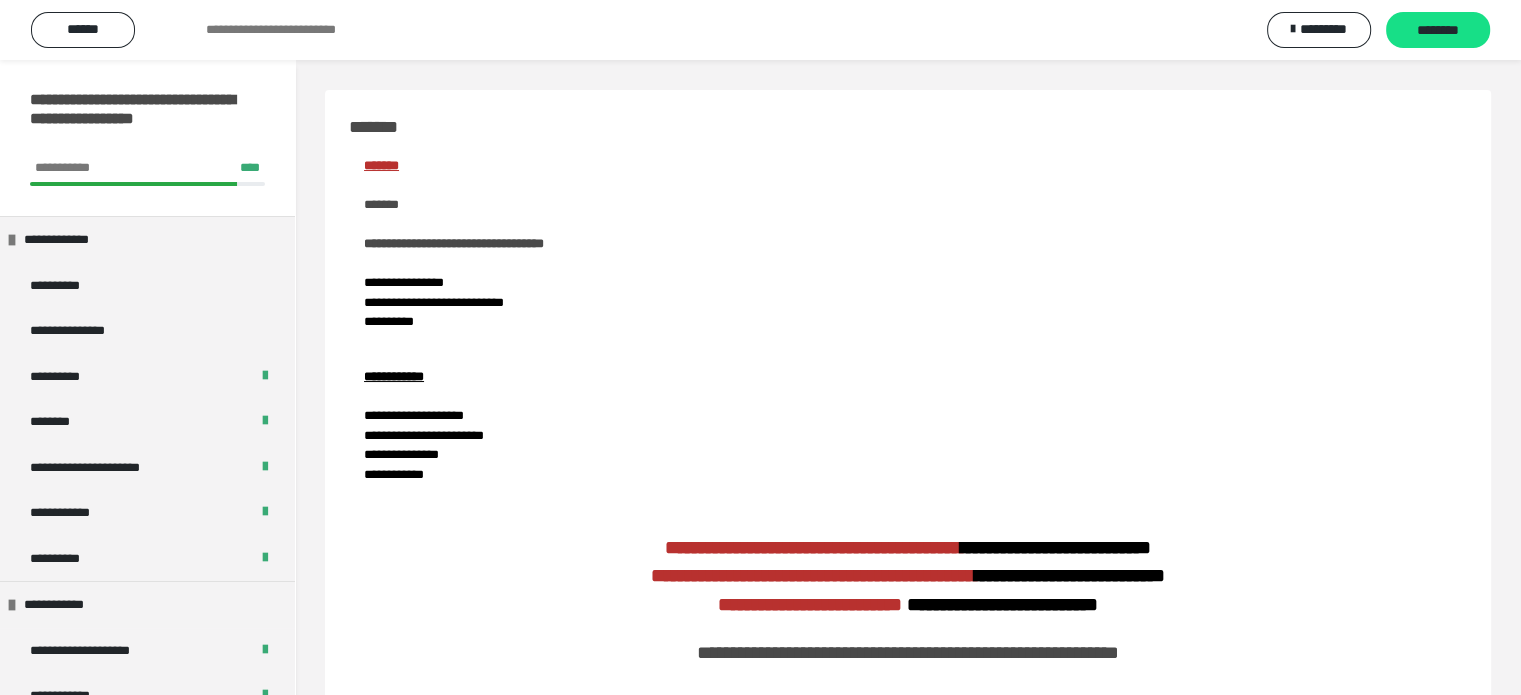click on "**********" at bounding box center (908, 450) 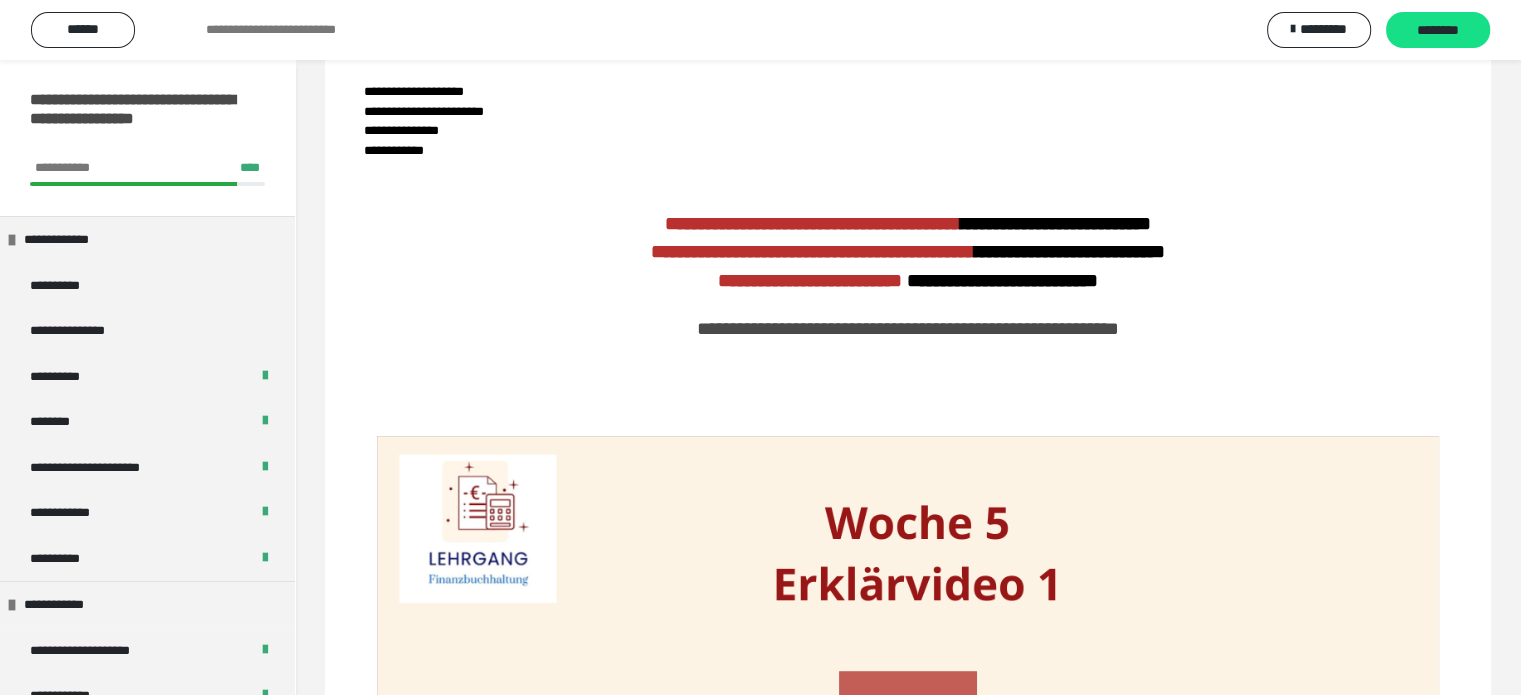 scroll, scrollTop: 326, scrollLeft: 0, axis: vertical 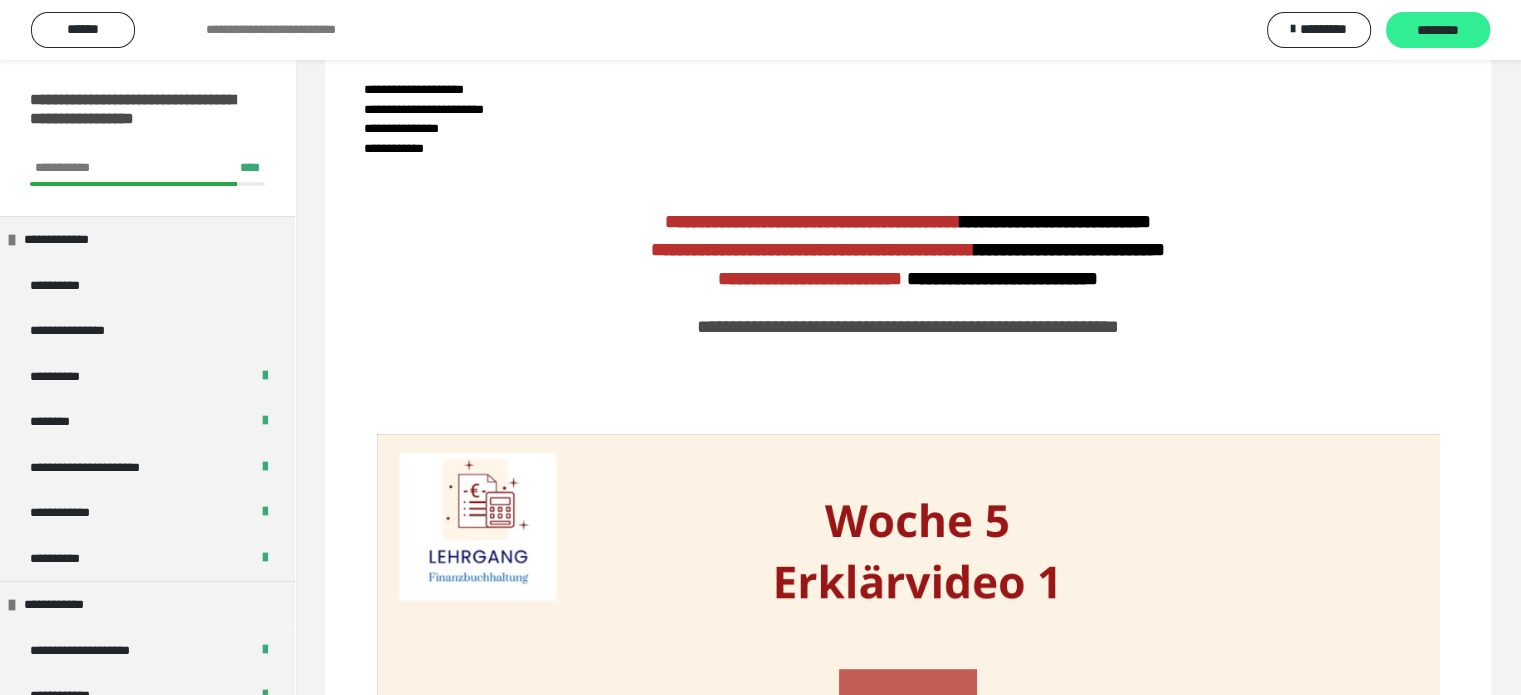 click on "********" at bounding box center [1438, 30] 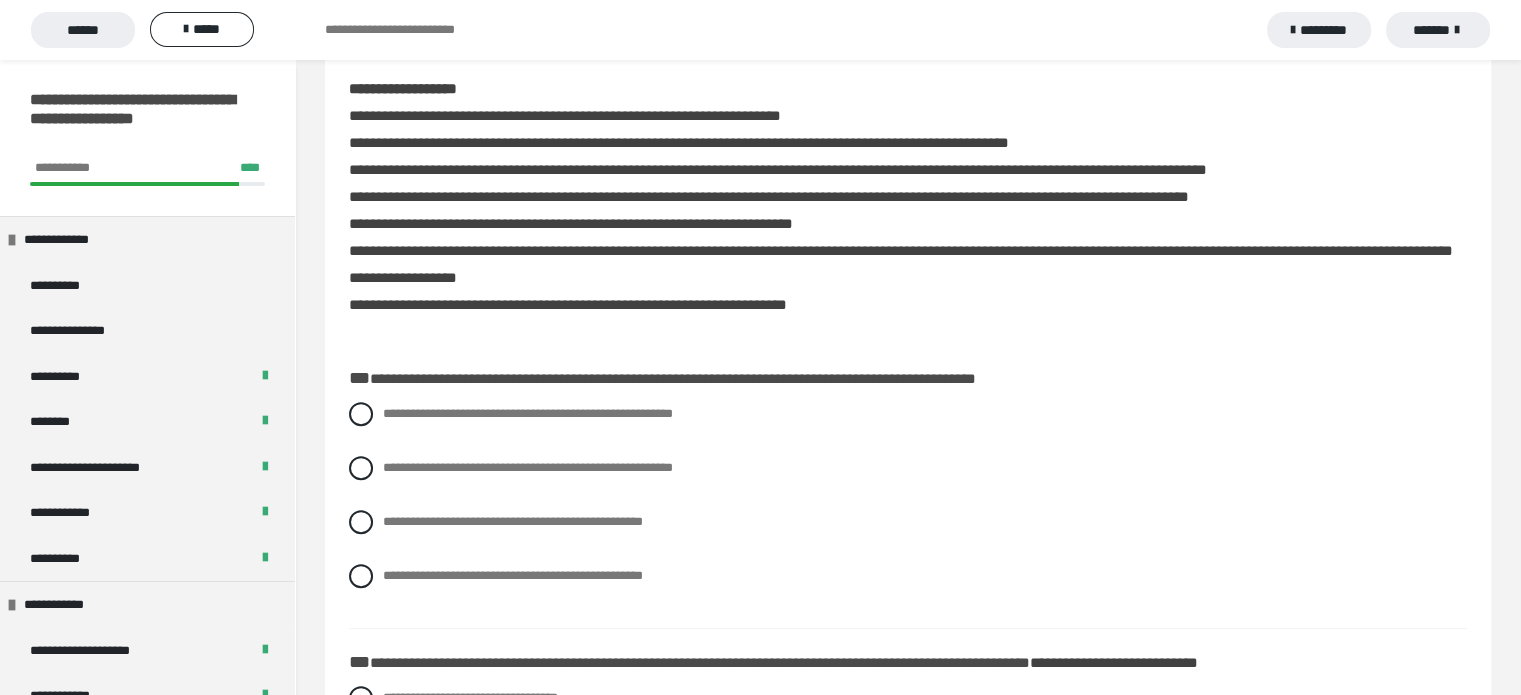 scroll, scrollTop: 716, scrollLeft: 0, axis: vertical 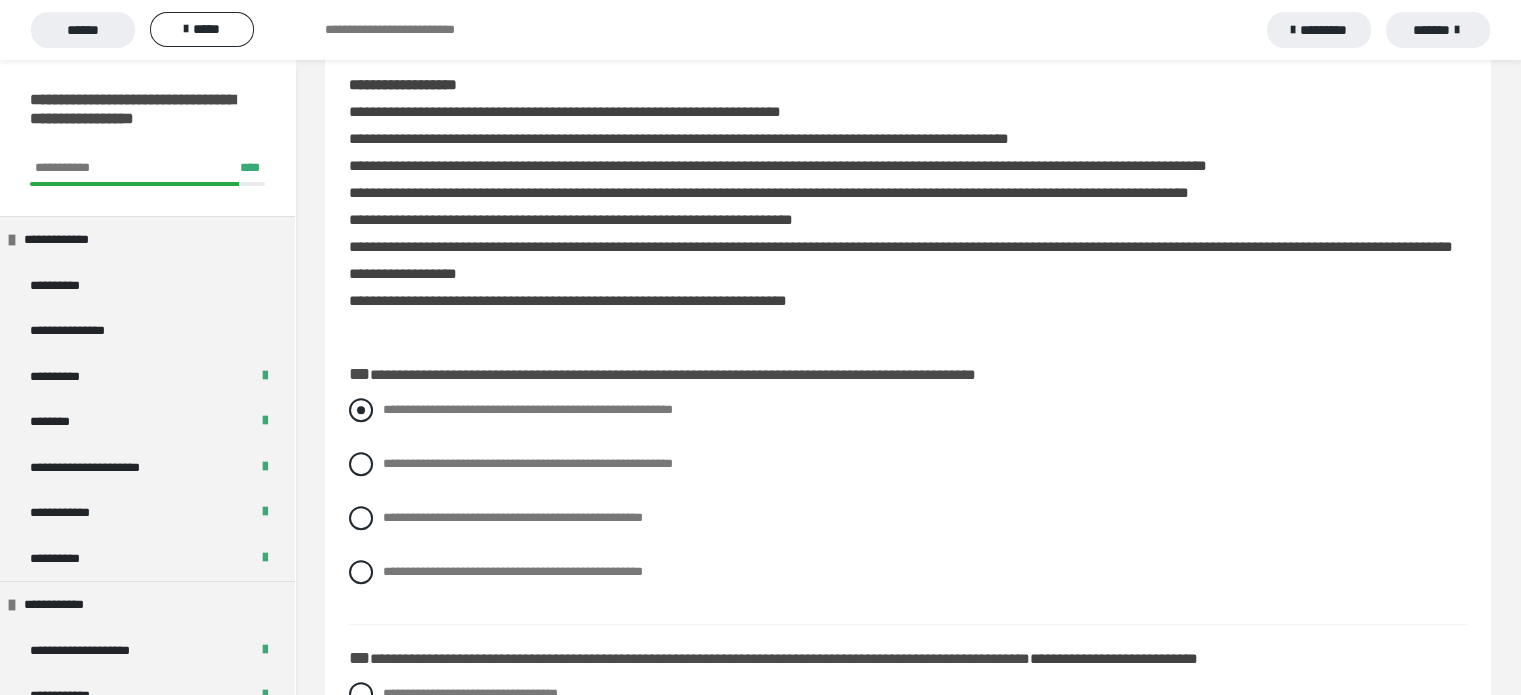 click at bounding box center [361, 410] 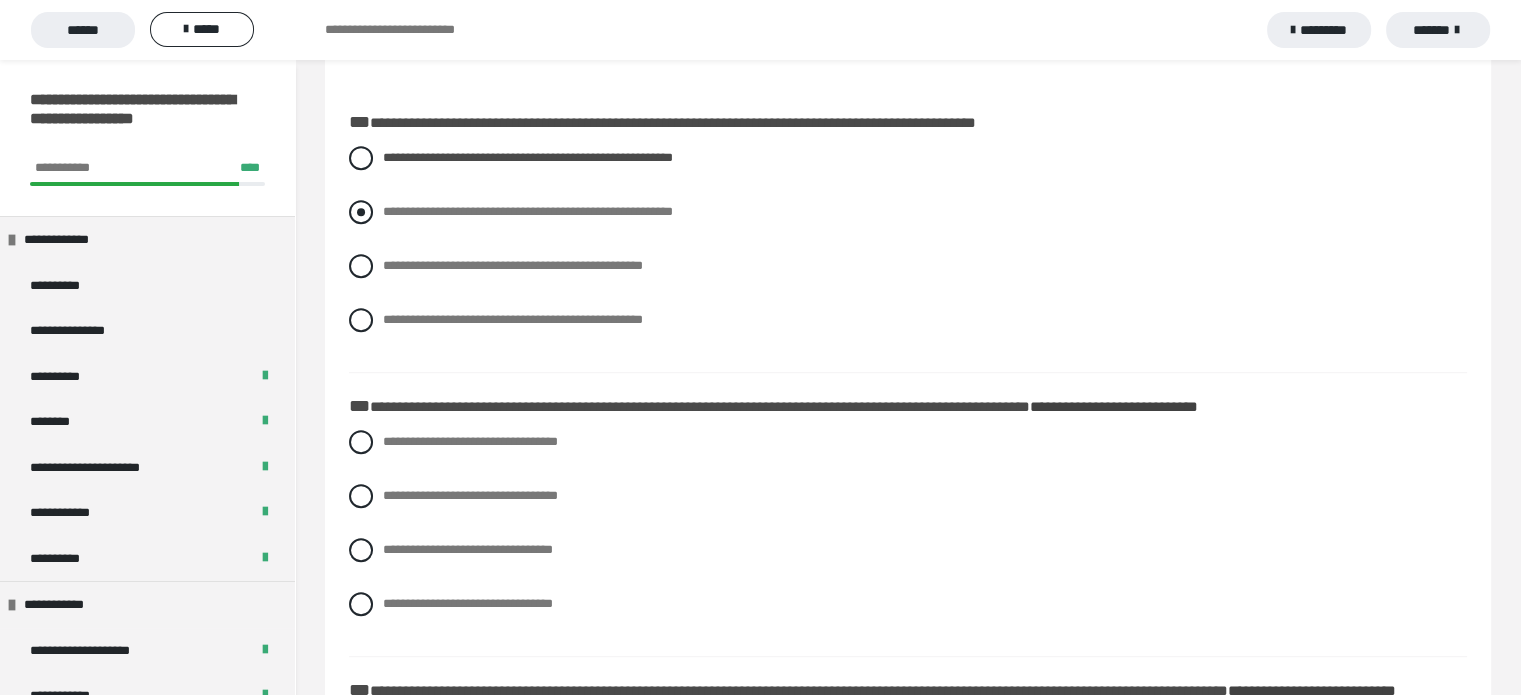 scroll, scrollTop: 968, scrollLeft: 0, axis: vertical 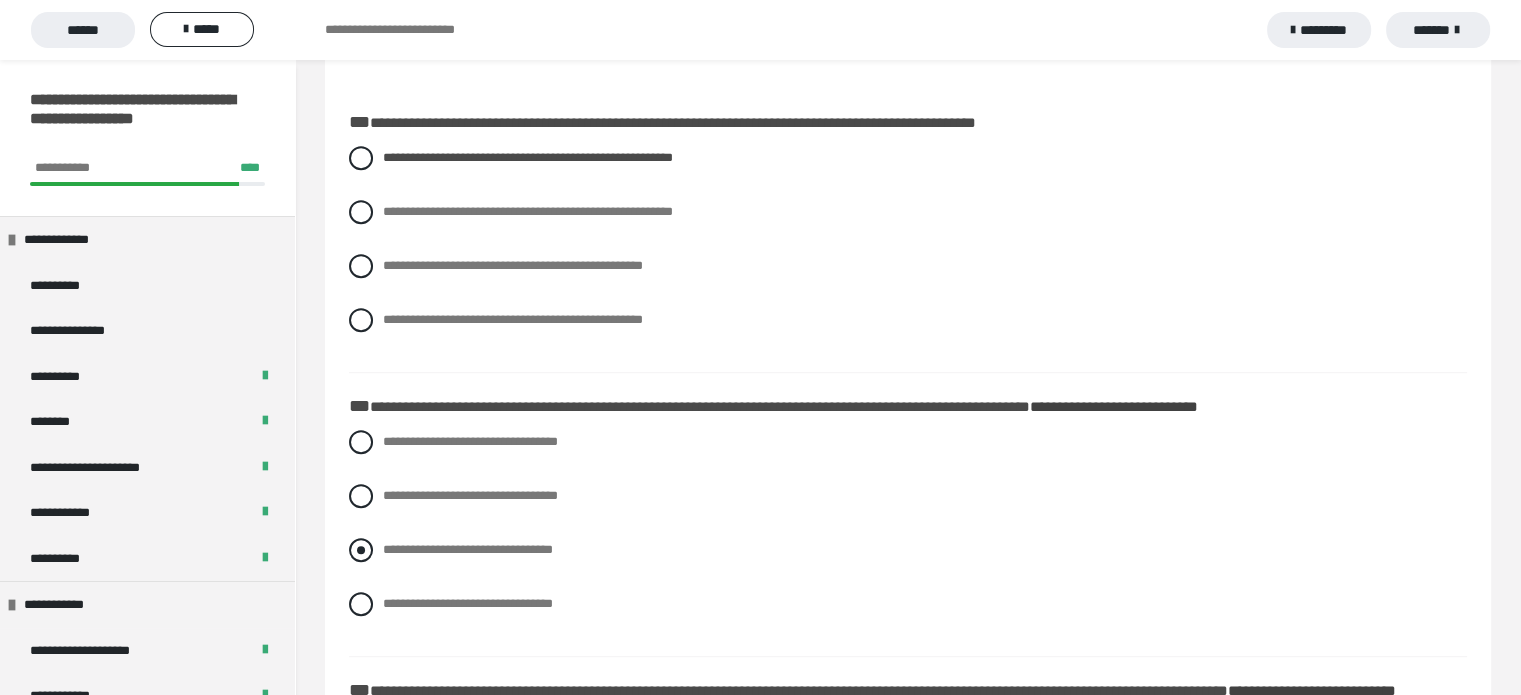 click at bounding box center [361, 550] 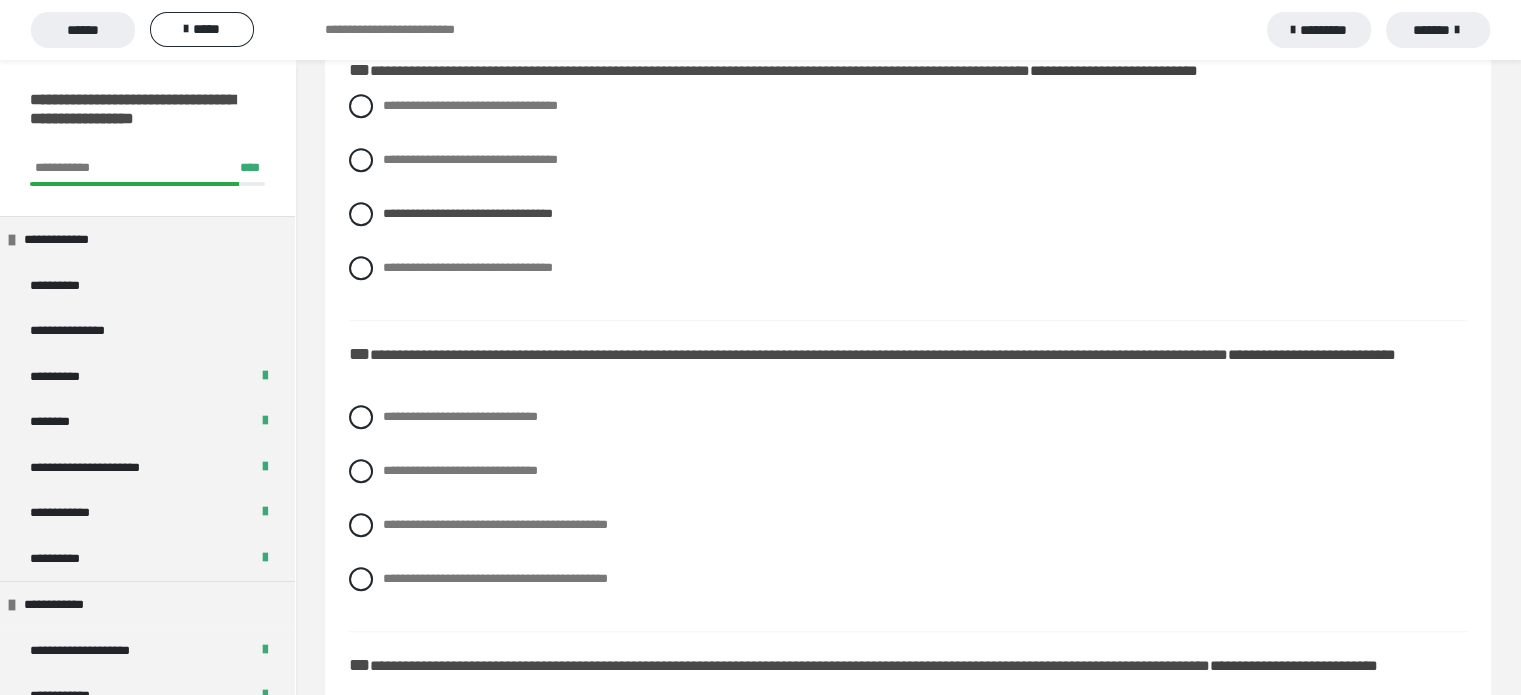 scroll, scrollTop: 1307, scrollLeft: 0, axis: vertical 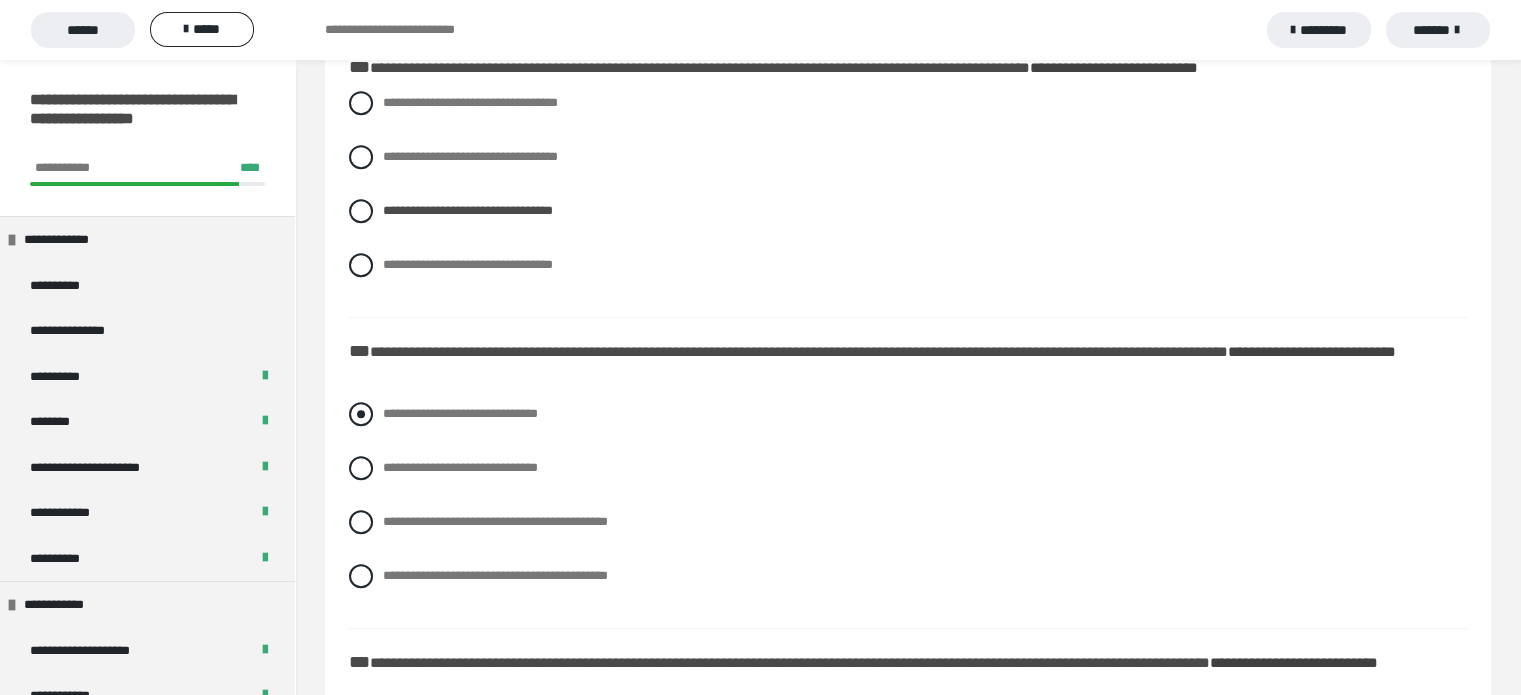 click at bounding box center (361, 414) 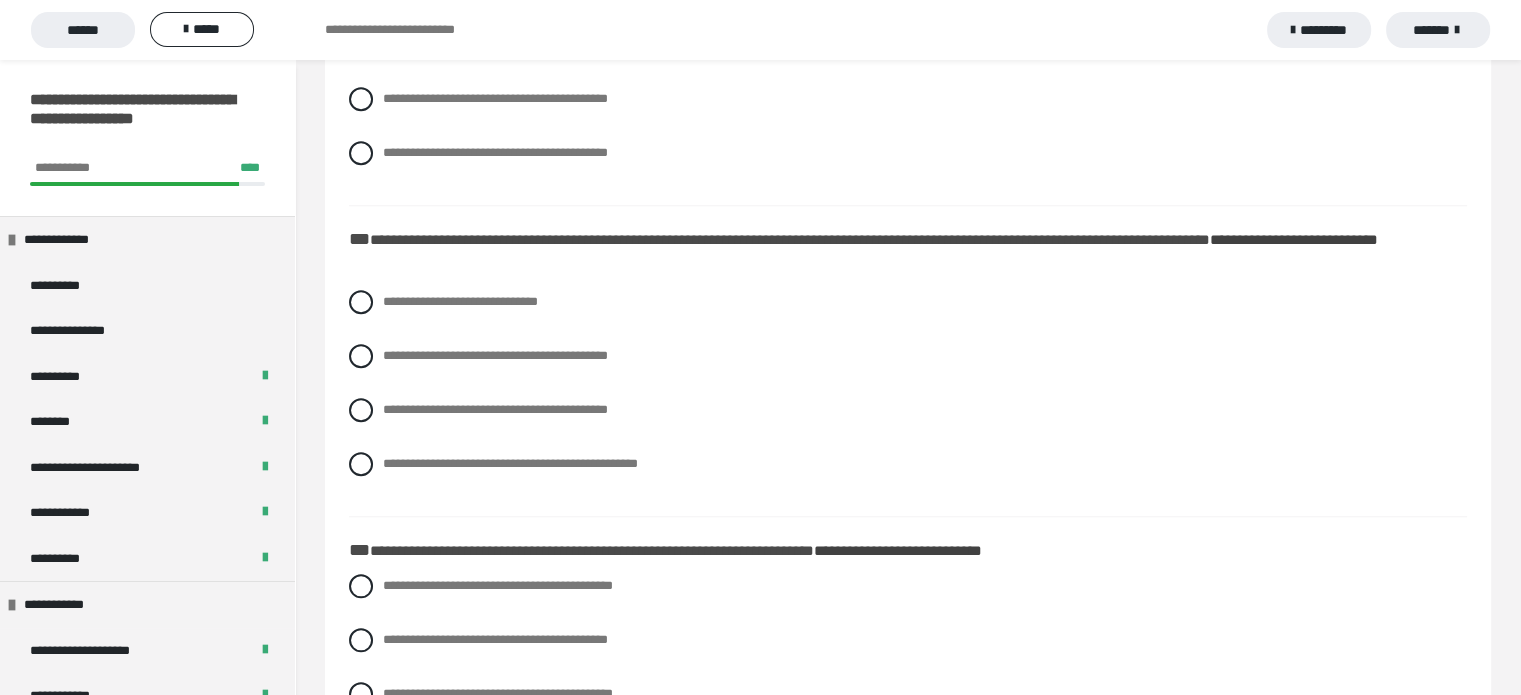 scroll, scrollTop: 1734, scrollLeft: 0, axis: vertical 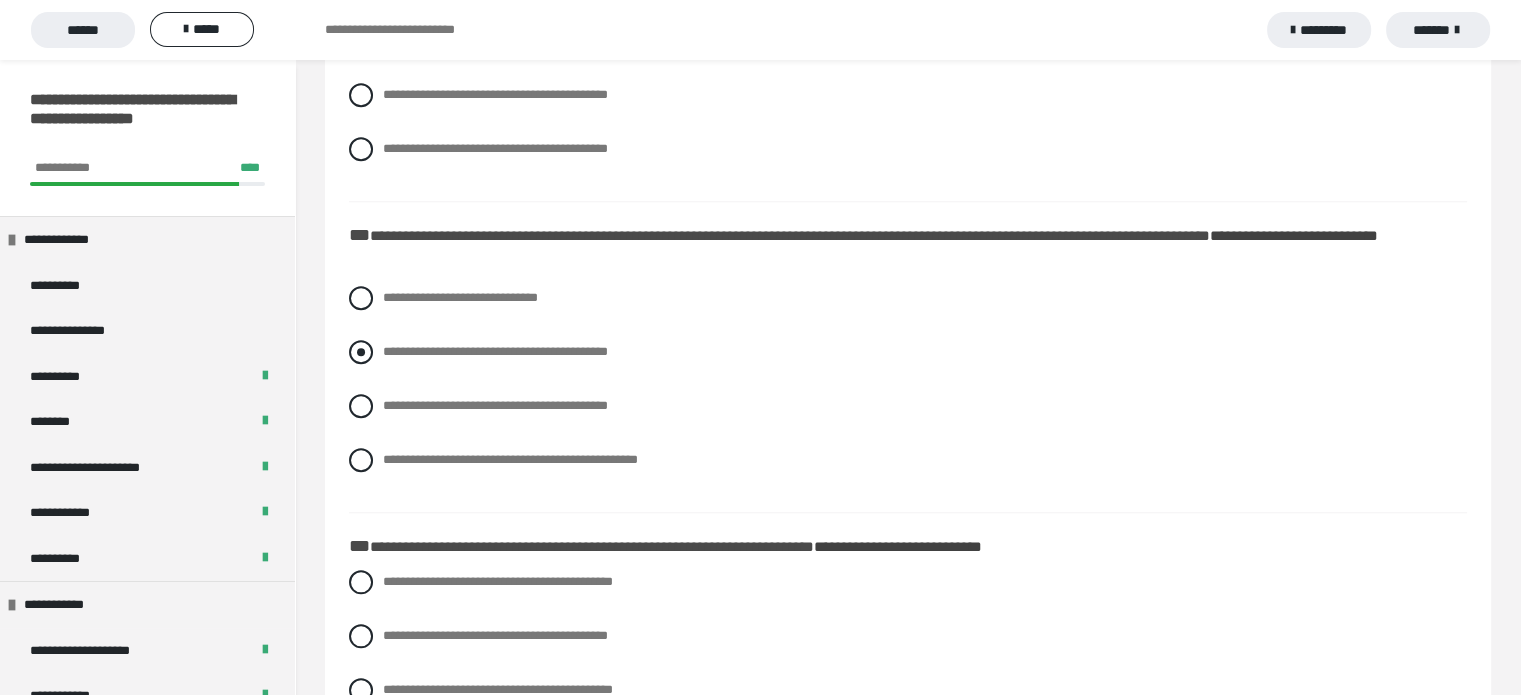 click at bounding box center [361, 352] 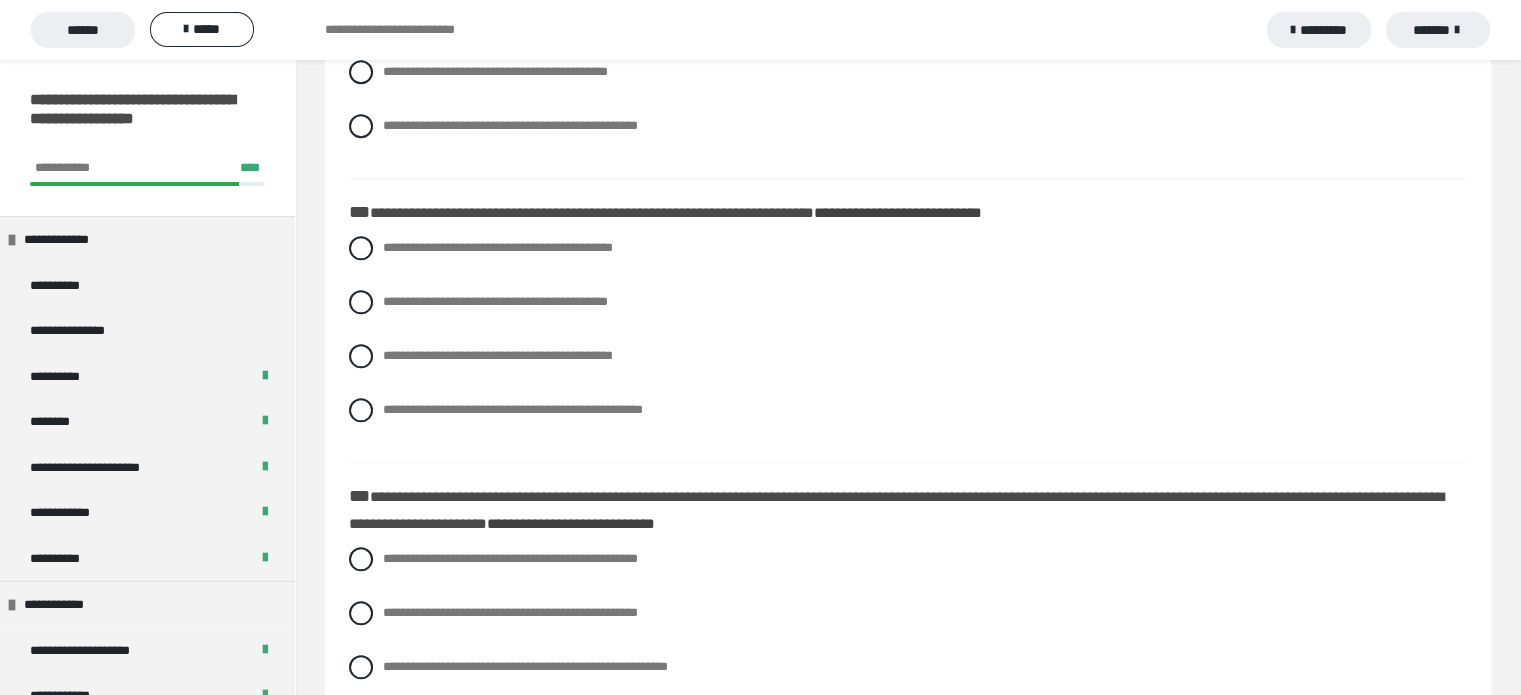 scroll, scrollTop: 2071, scrollLeft: 0, axis: vertical 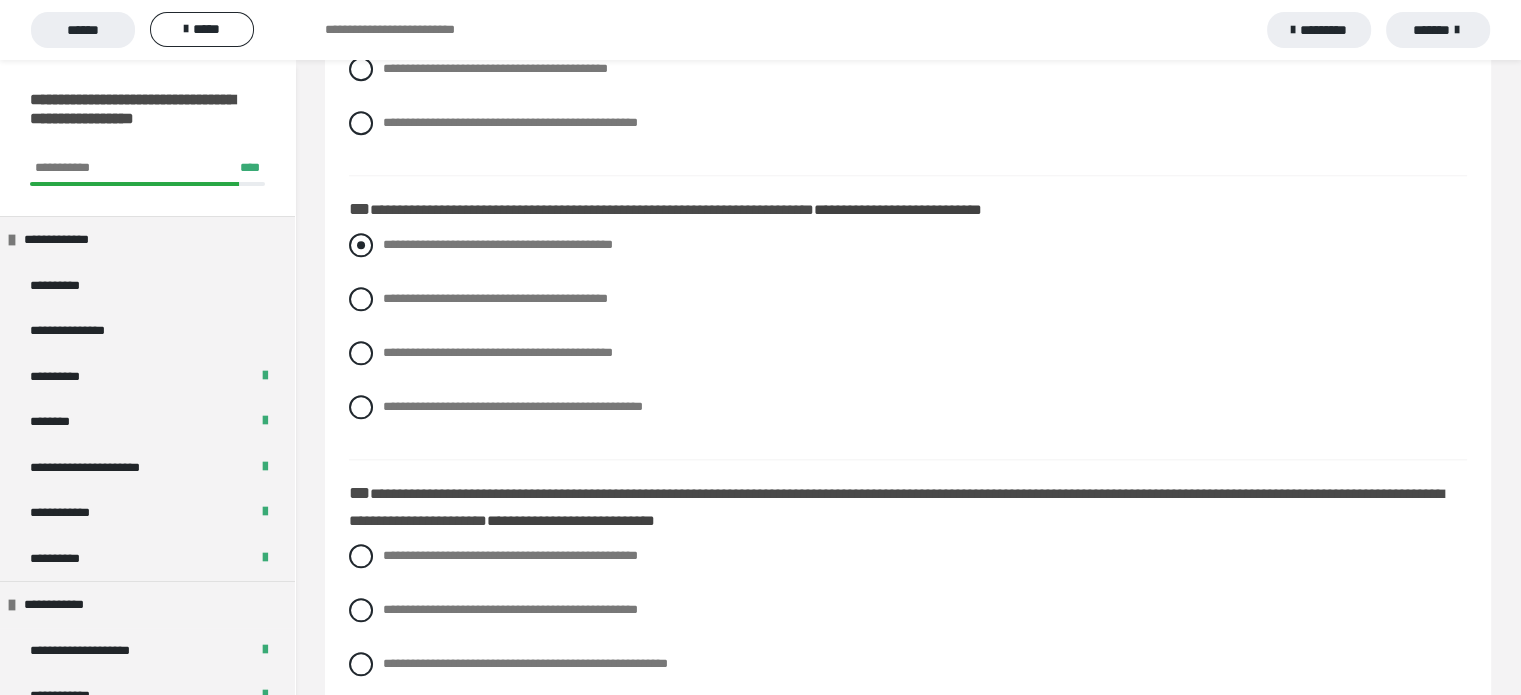 click at bounding box center [361, 245] 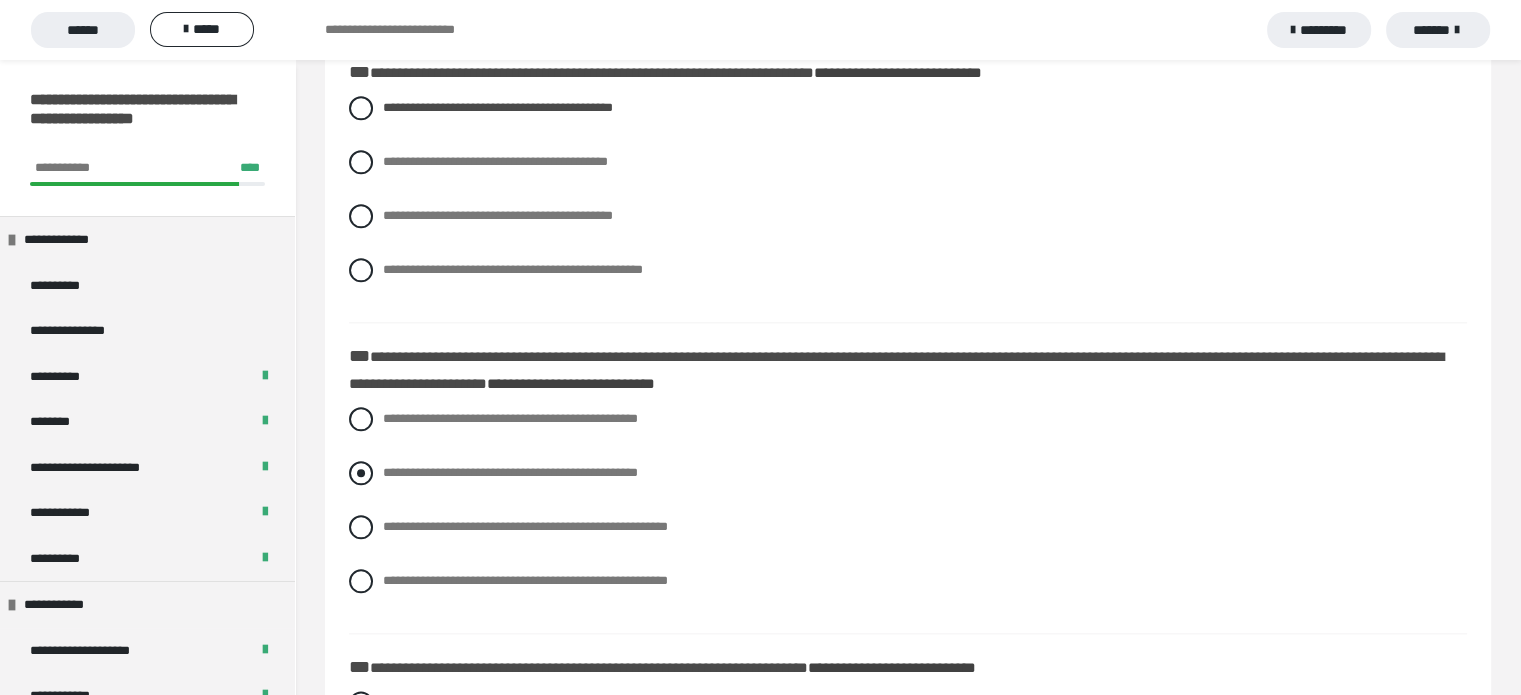 scroll, scrollTop: 2208, scrollLeft: 0, axis: vertical 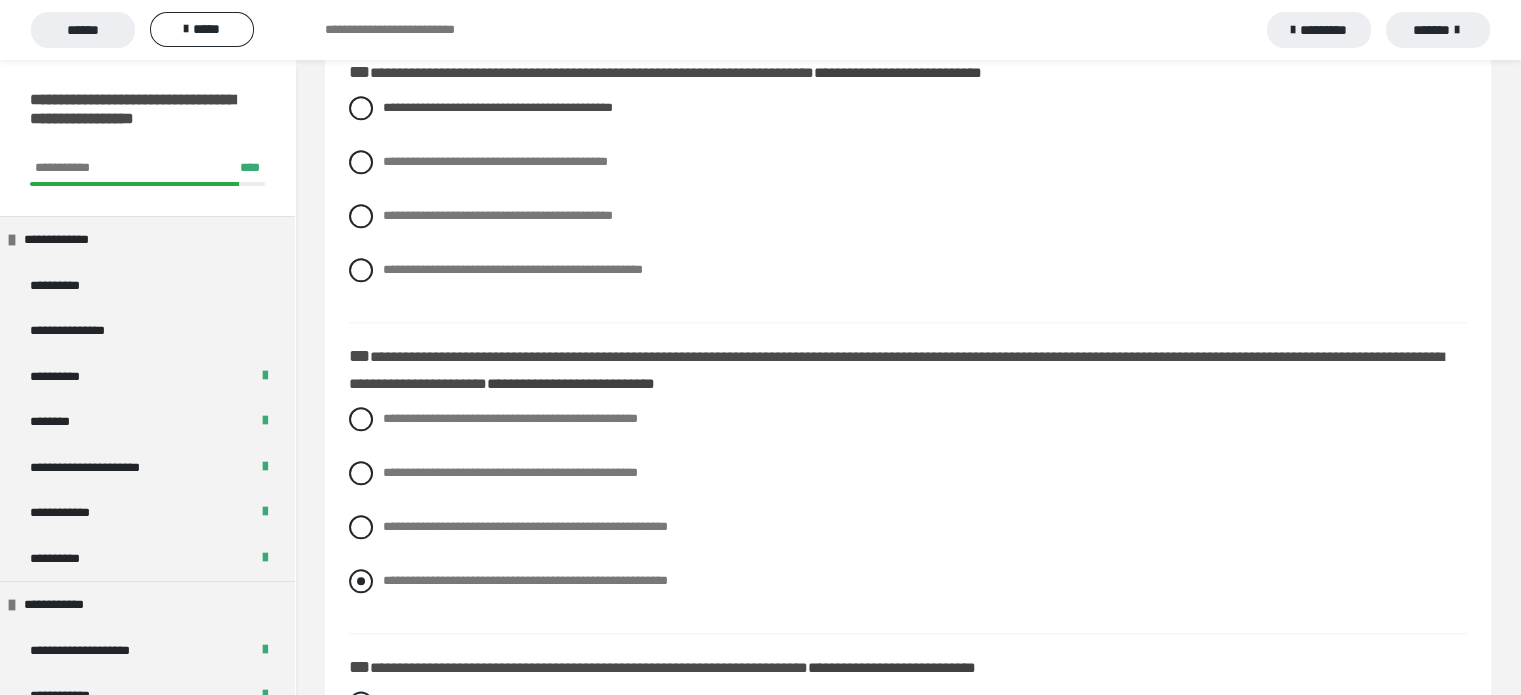 click on "**********" at bounding box center (908, -131) 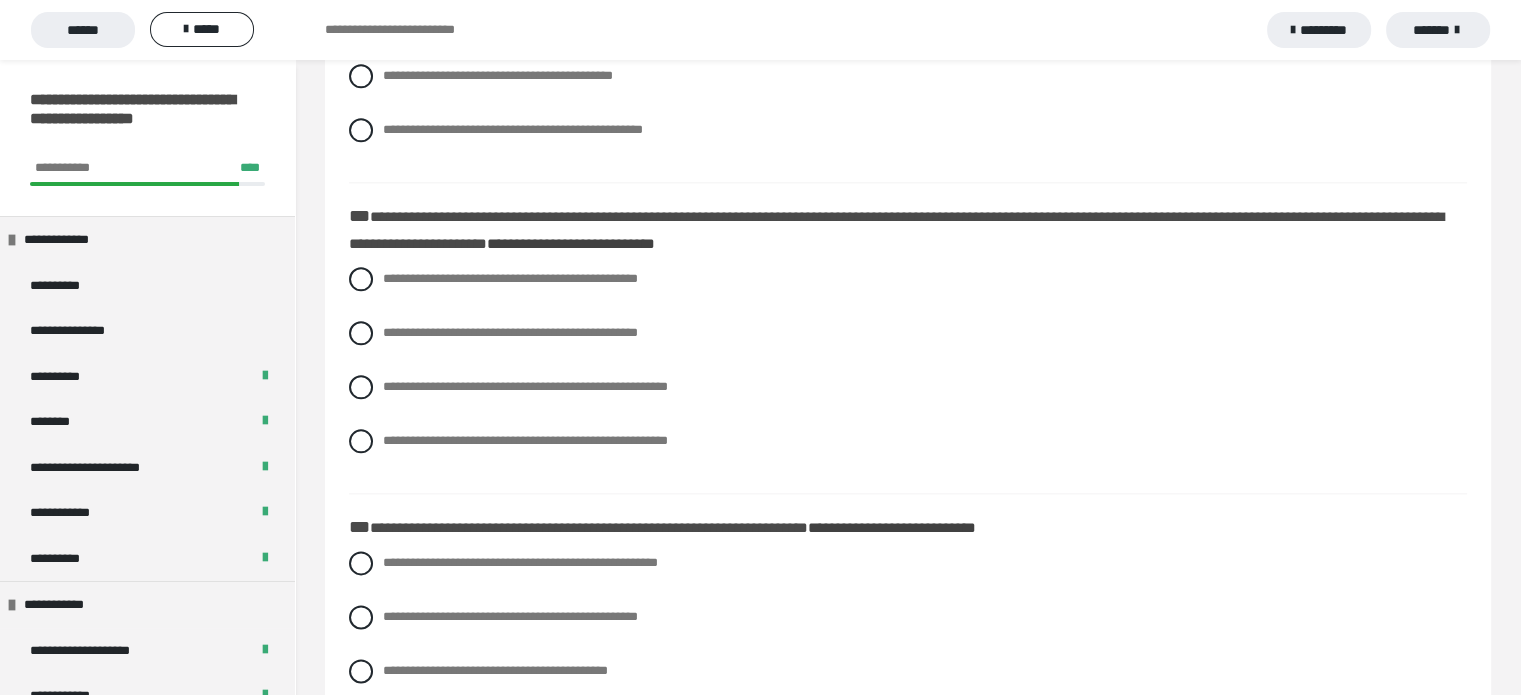 scroll, scrollTop: 2348, scrollLeft: 0, axis: vertical 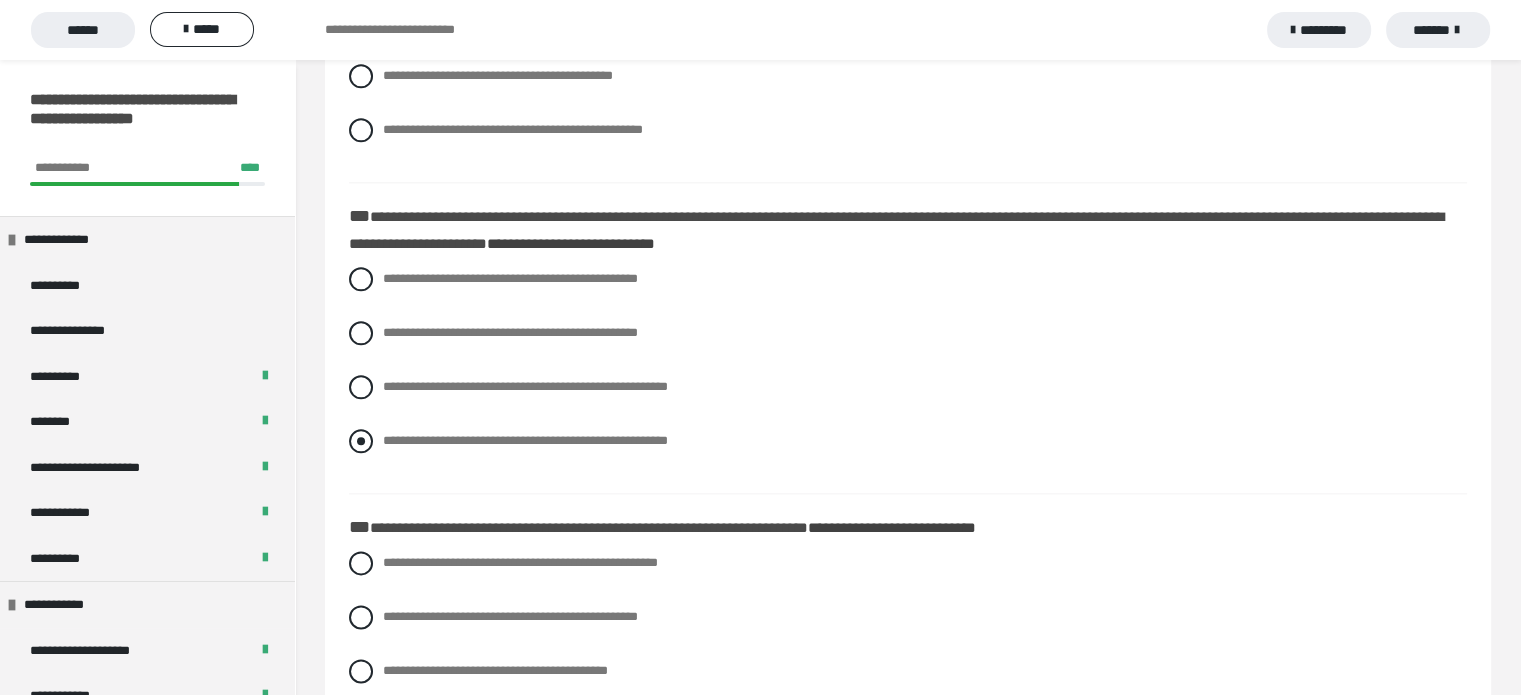 click at bounding box center [361, 441] 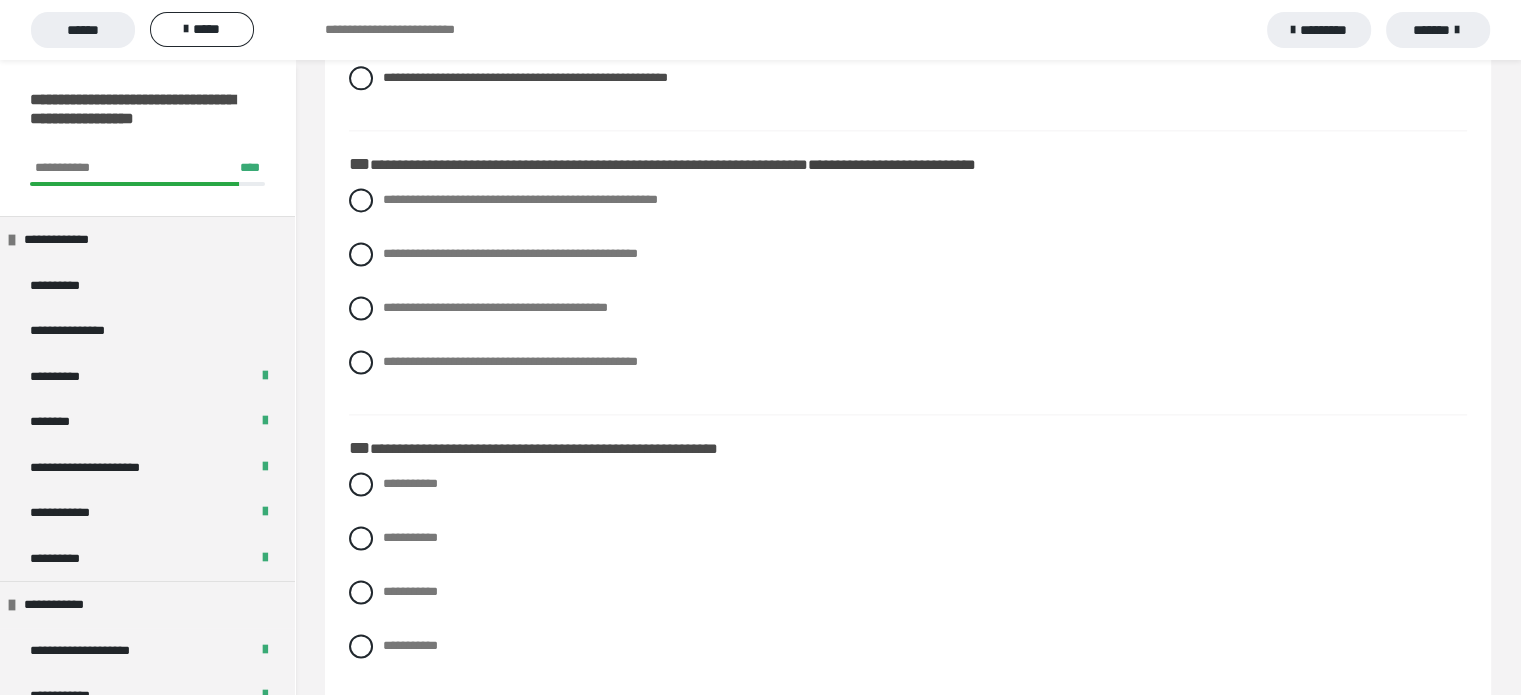 scroll, scrollTop: 2708, scrollLeft: 0, axis: vertical 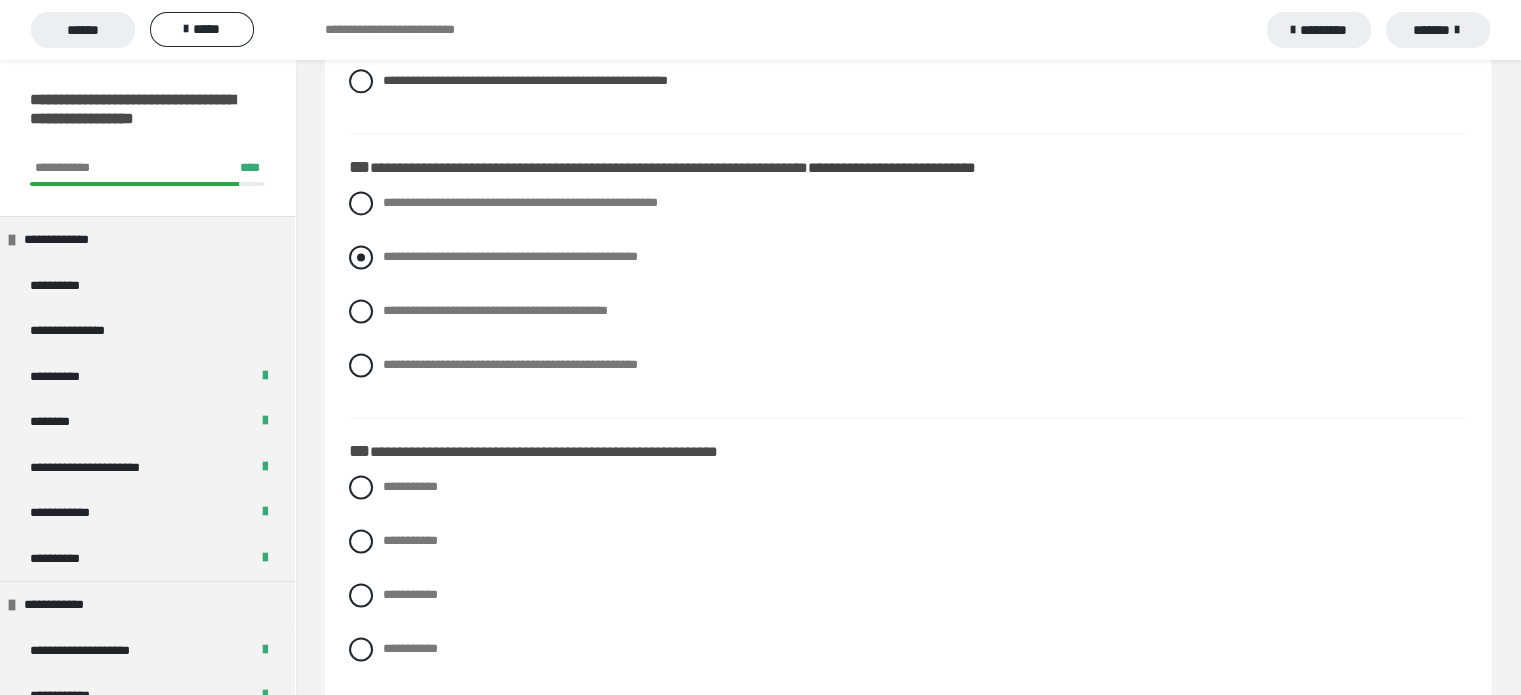 click at bounding box center [361, 257] 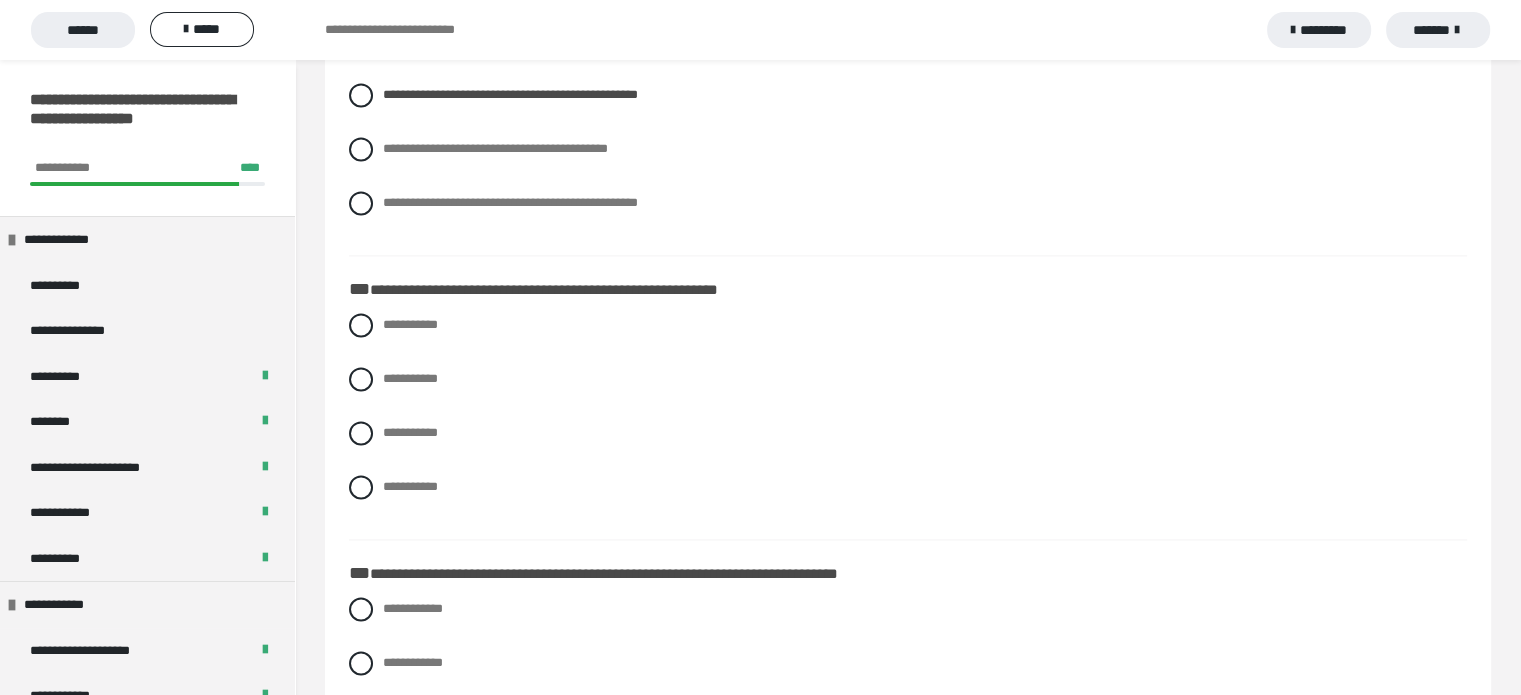 scroll, scrollTop: 2899, scrollLeft: 0, axis: vertical 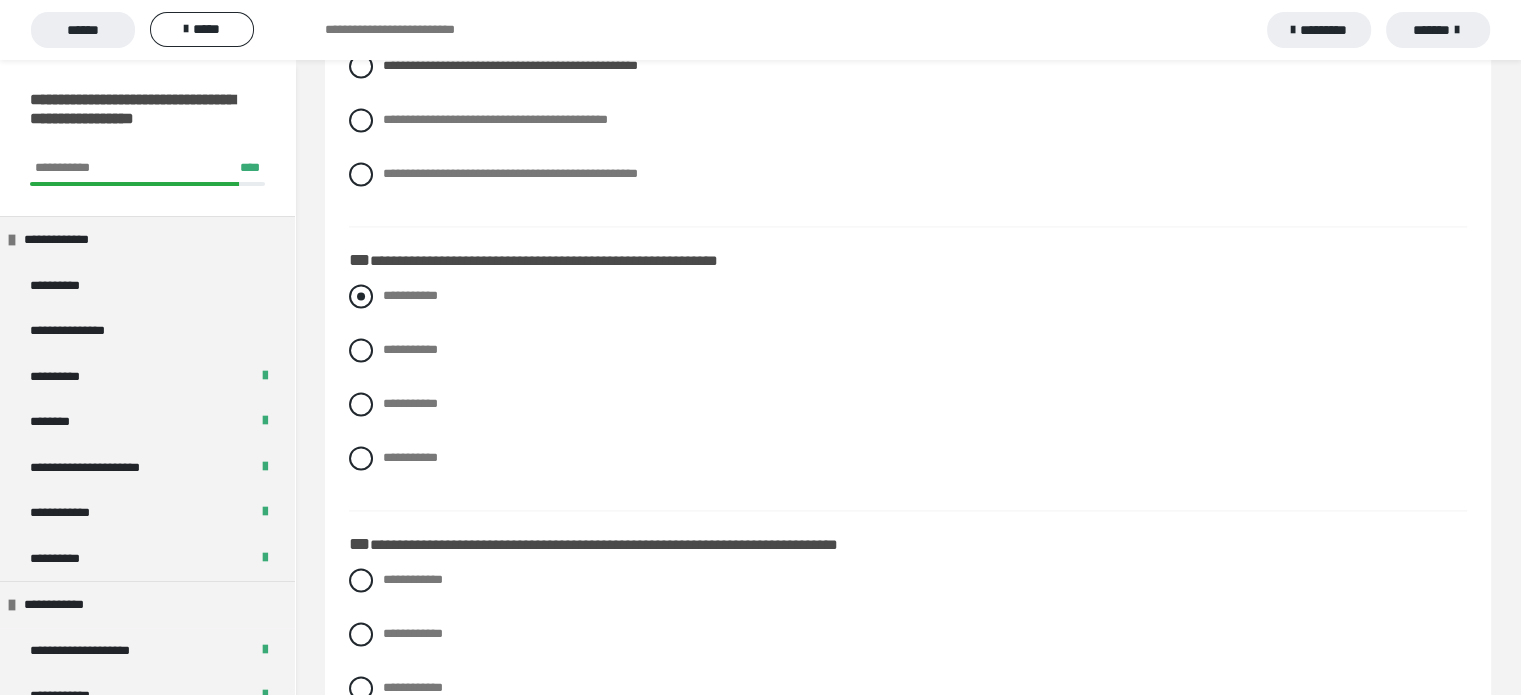 click at bounding box center [361, 296] 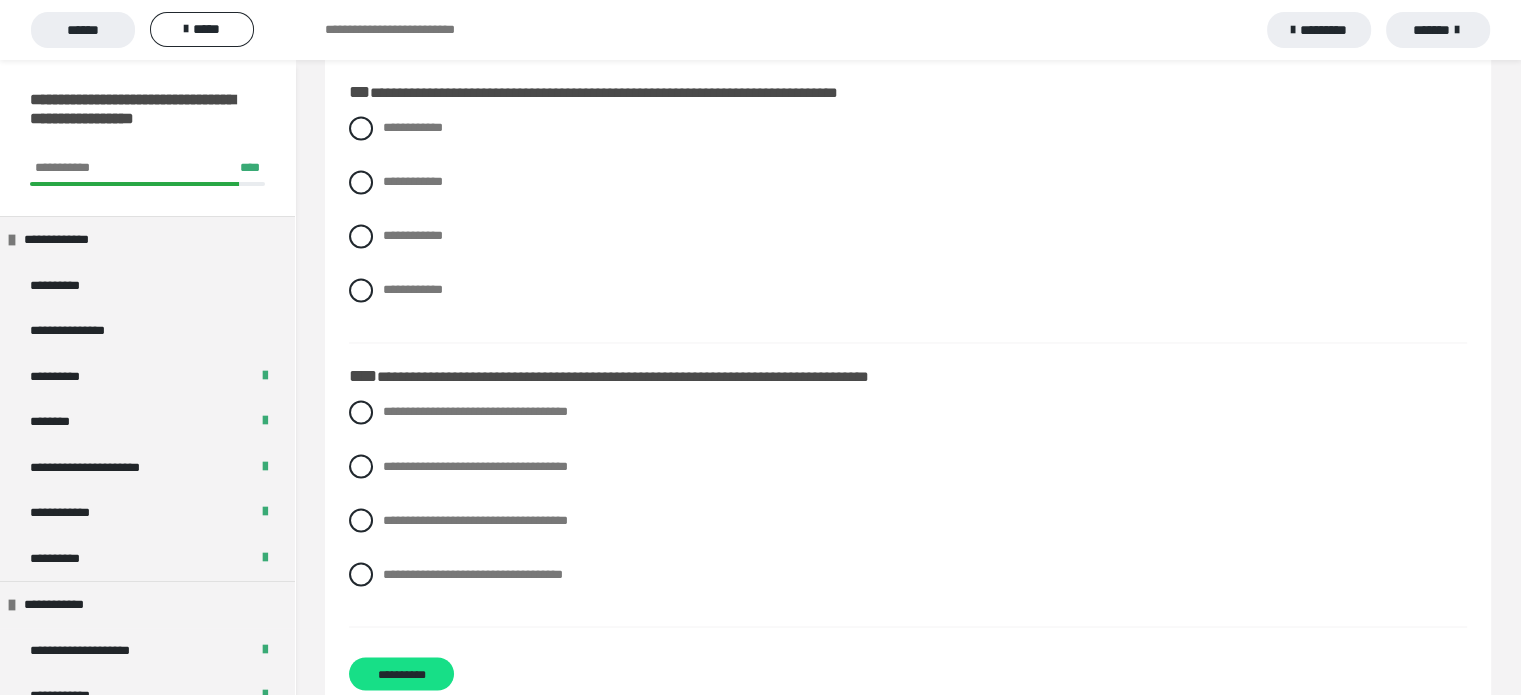 scroll, scrollTop: 3352, scrollLeft: 0, axis: vertical 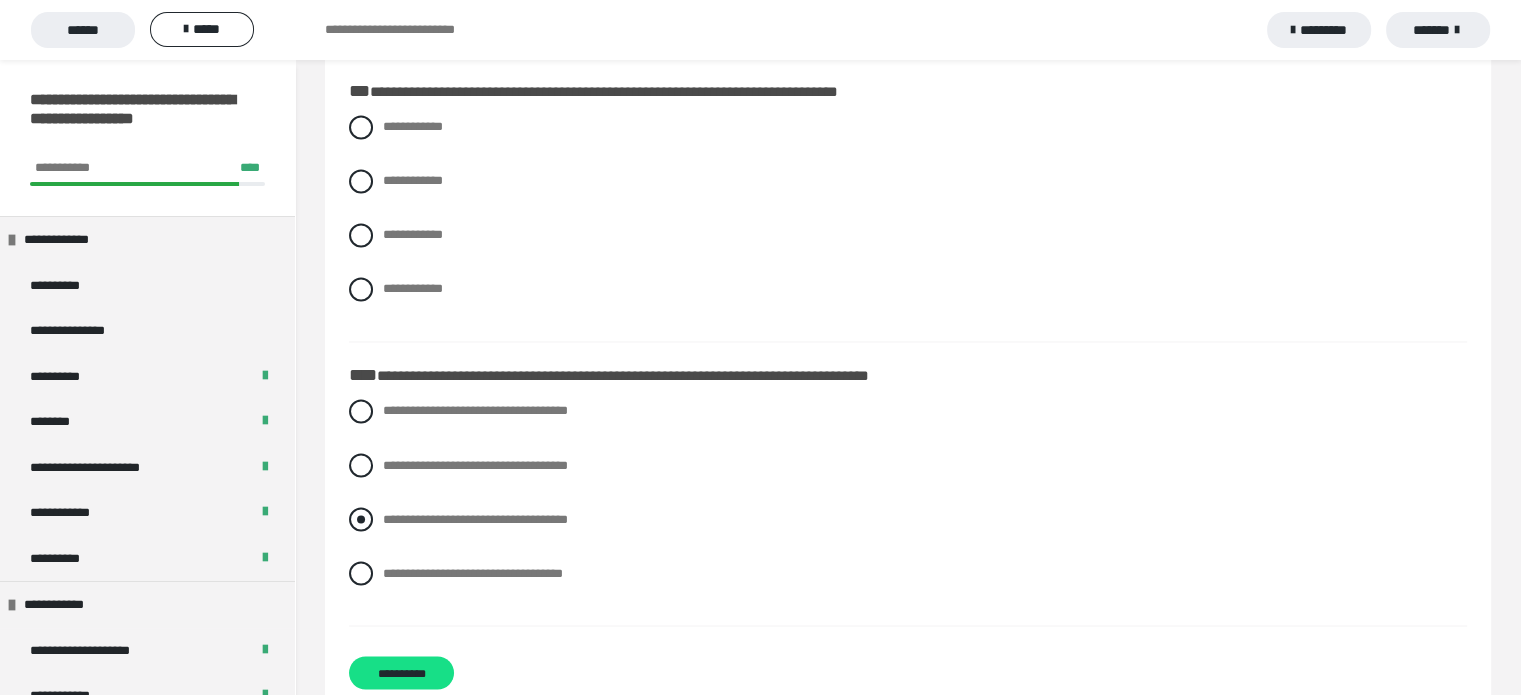 click at bounding box center [361, 519] 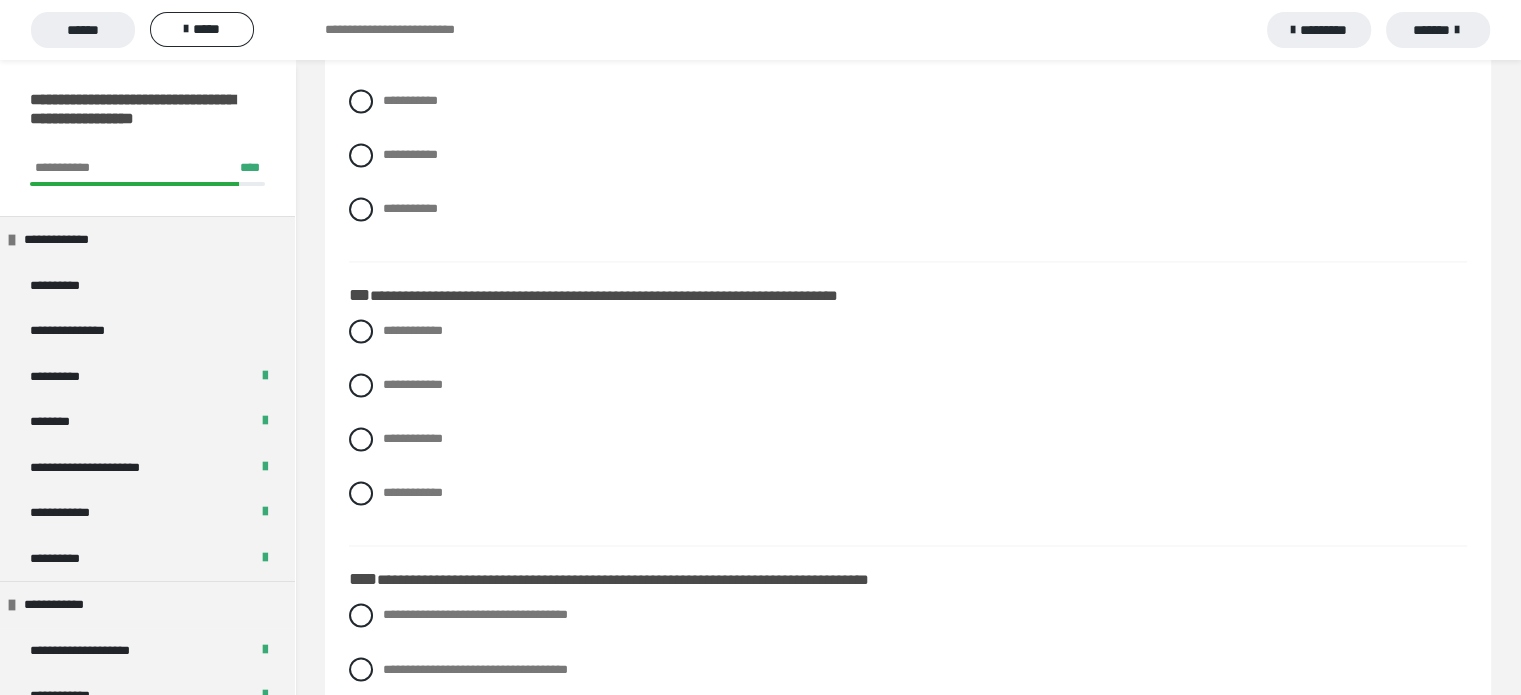 scroll, scrollTop: 3150, scrollLeft: 0, axis: vertical 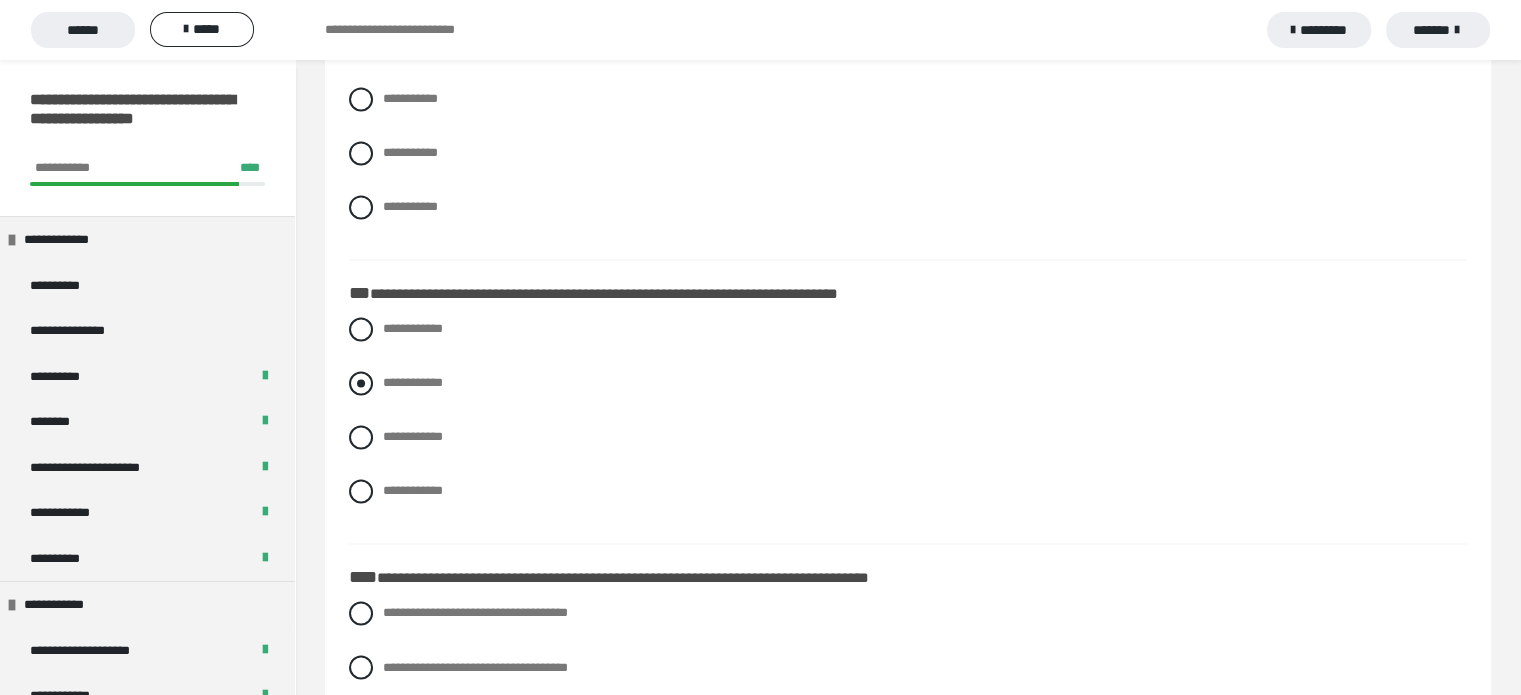 click at bounding box center (361, 383) 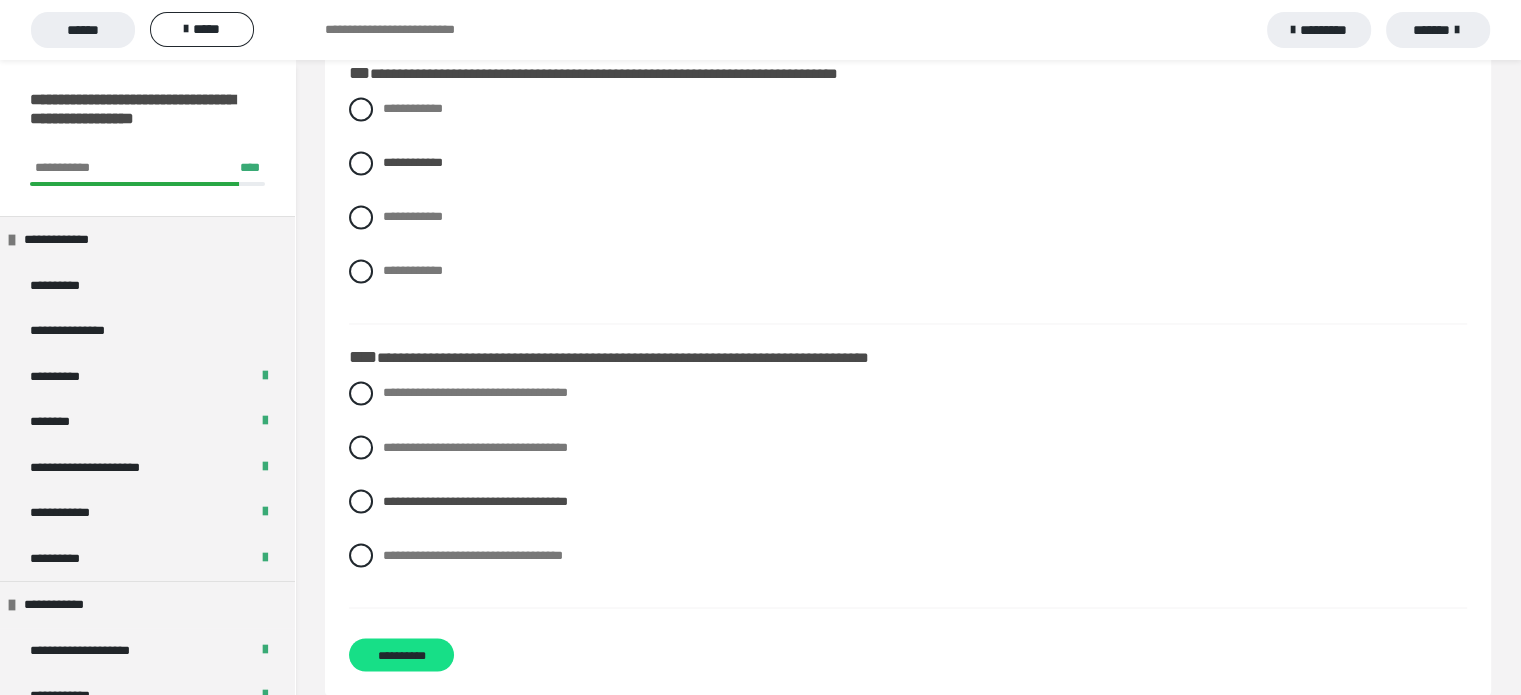 scroll, scrollTop: 3397, scrollLeft: 0, axis: vertical 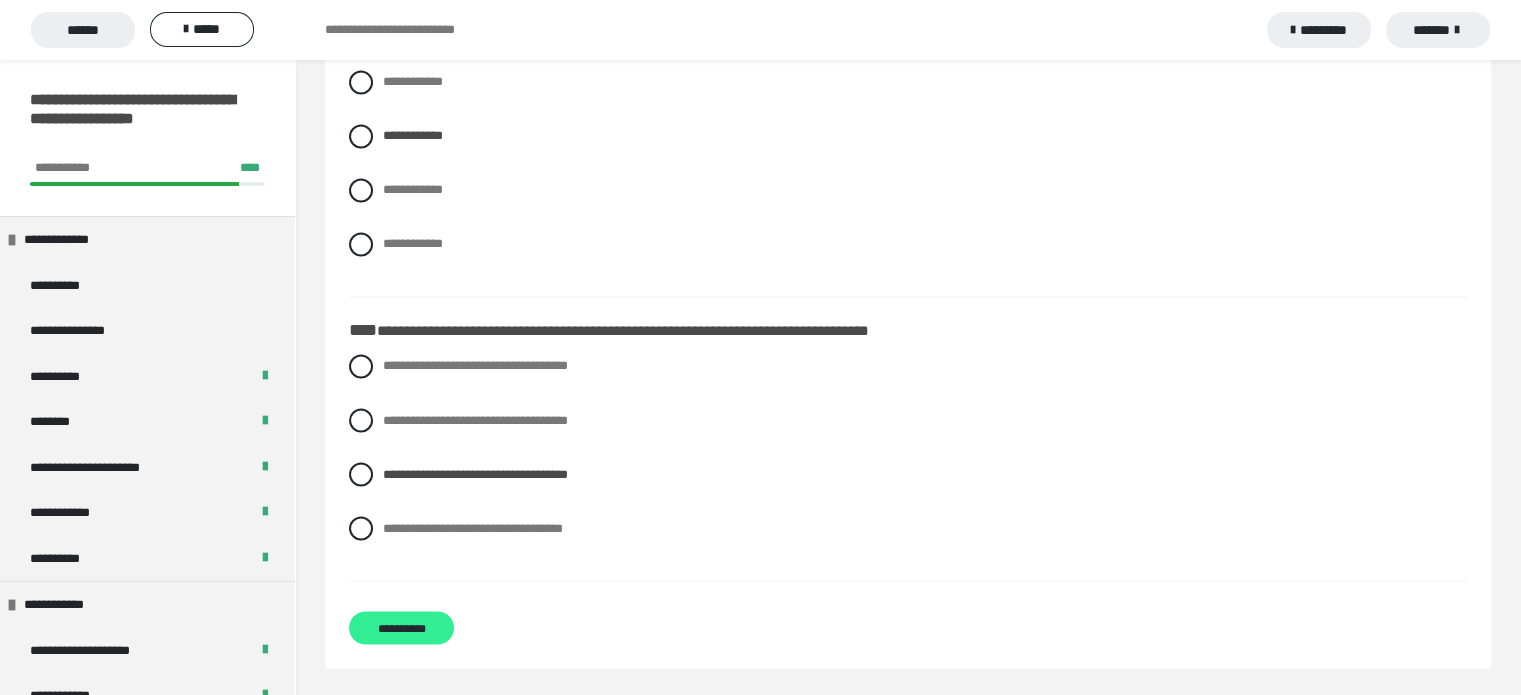 click on "**********" at bounding box center [401, 627] 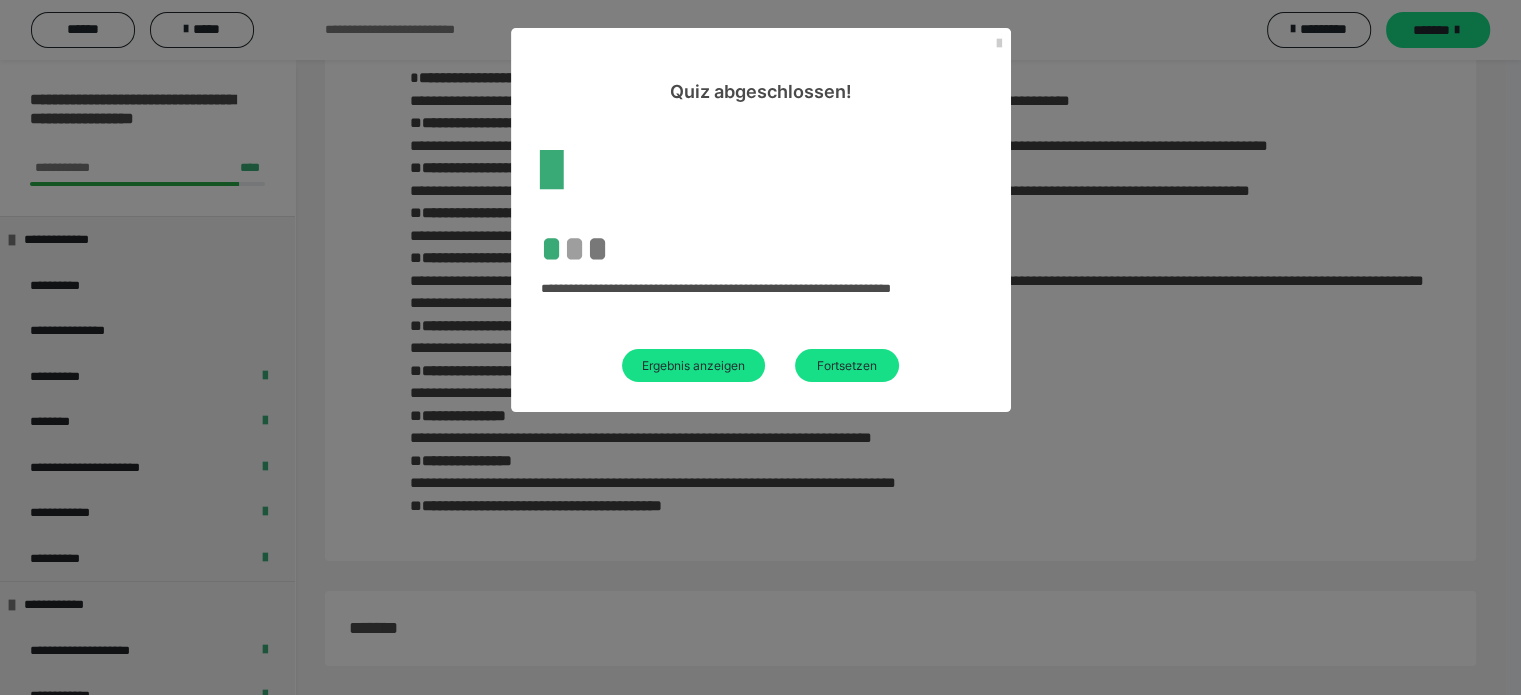 scroll, scrollTop: 2512, scrollLeft: 0, axis: vertical 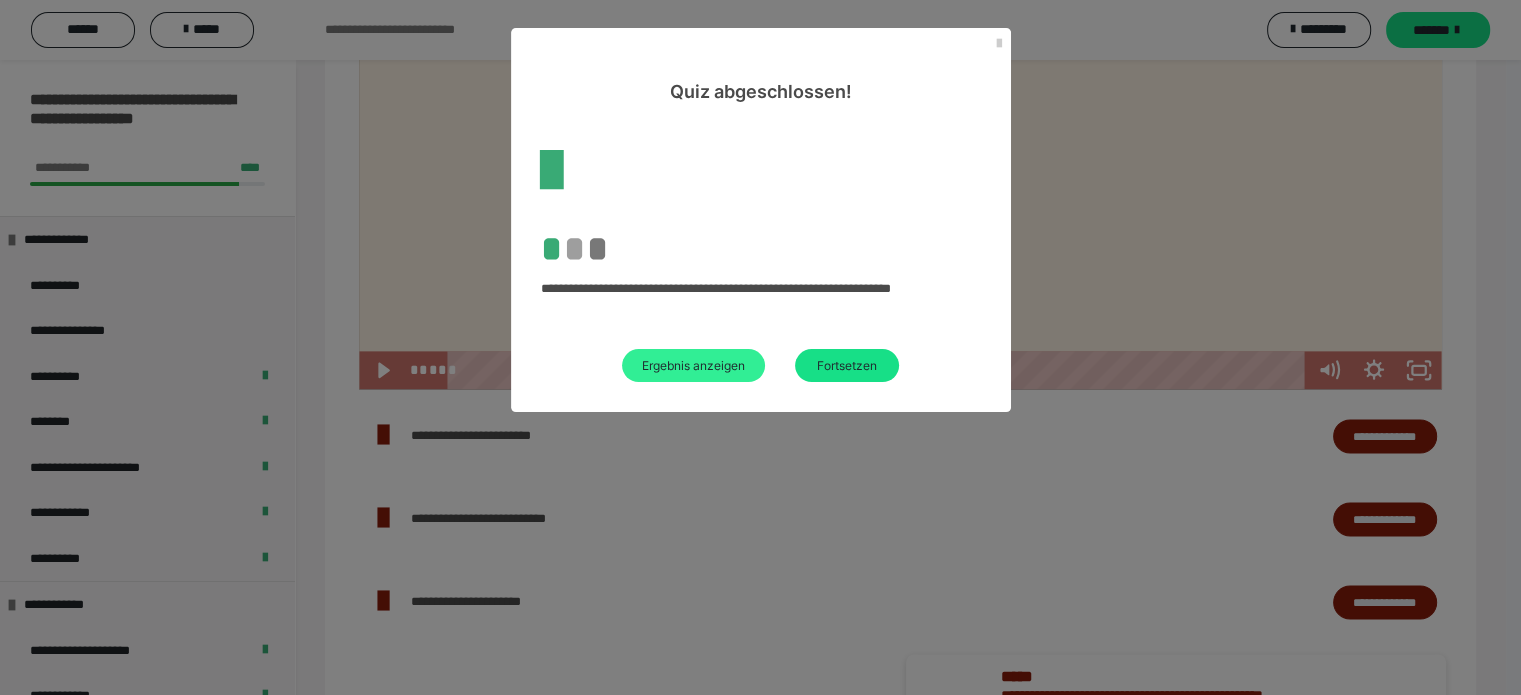 click on "Ergebnis anzeigen" at bounding box center (693, 365) 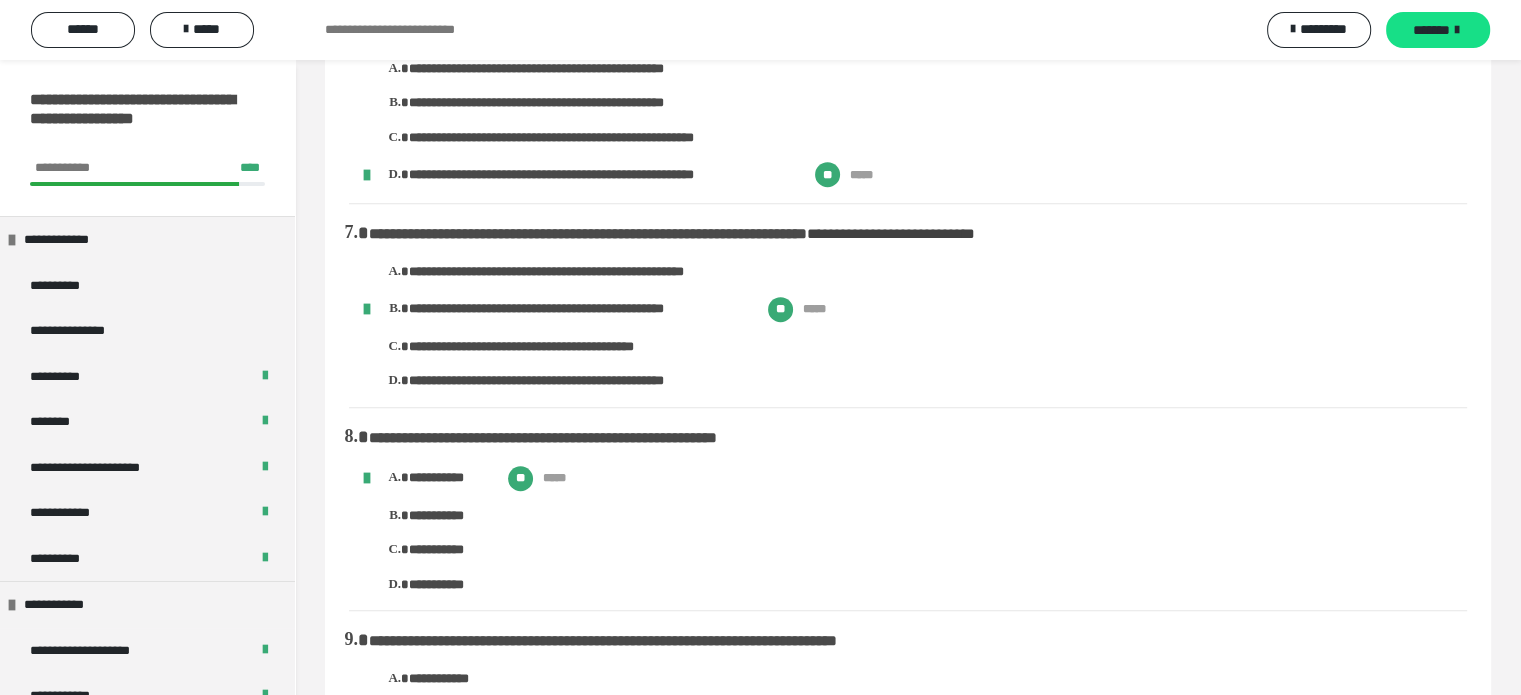 scroll, scrollTop: 1176, scrollLeft: 0, axis: vertical 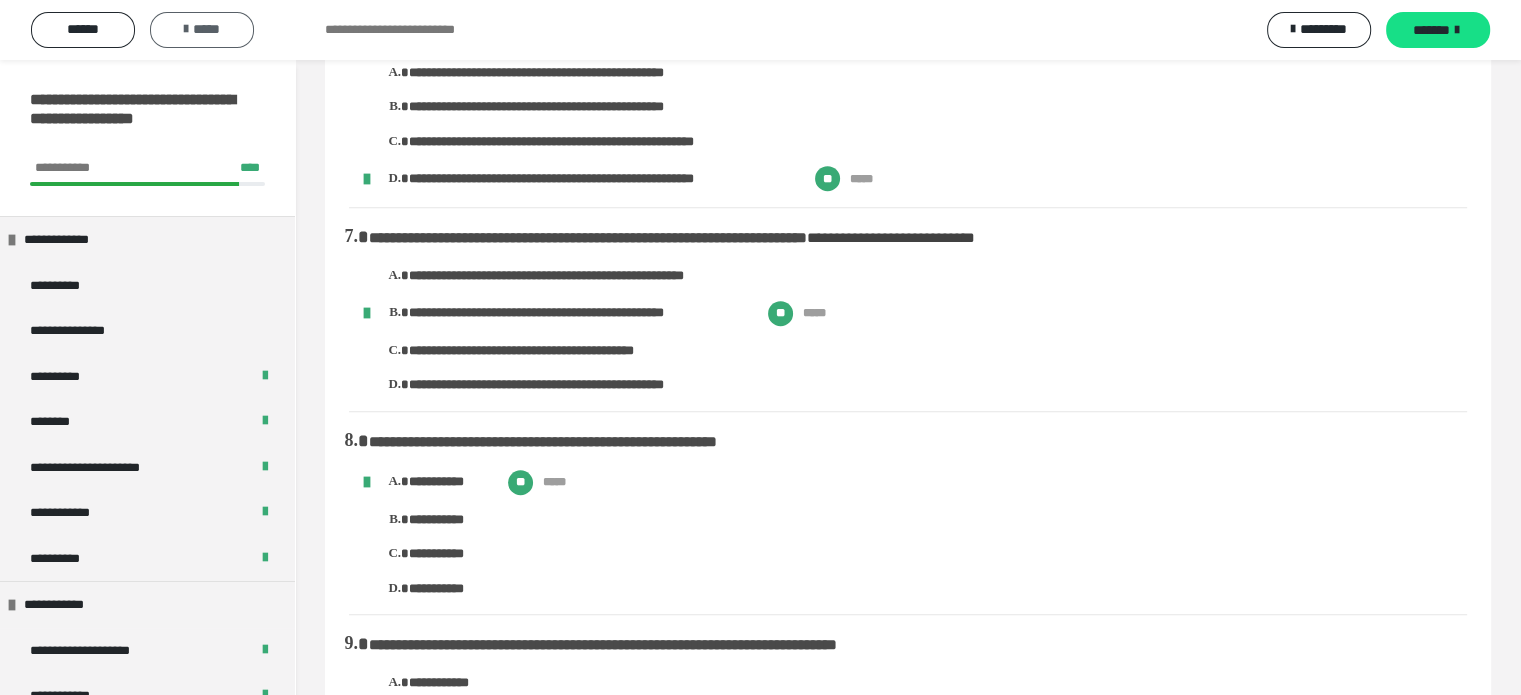 click on "*****" at bounding box center (202, 29) 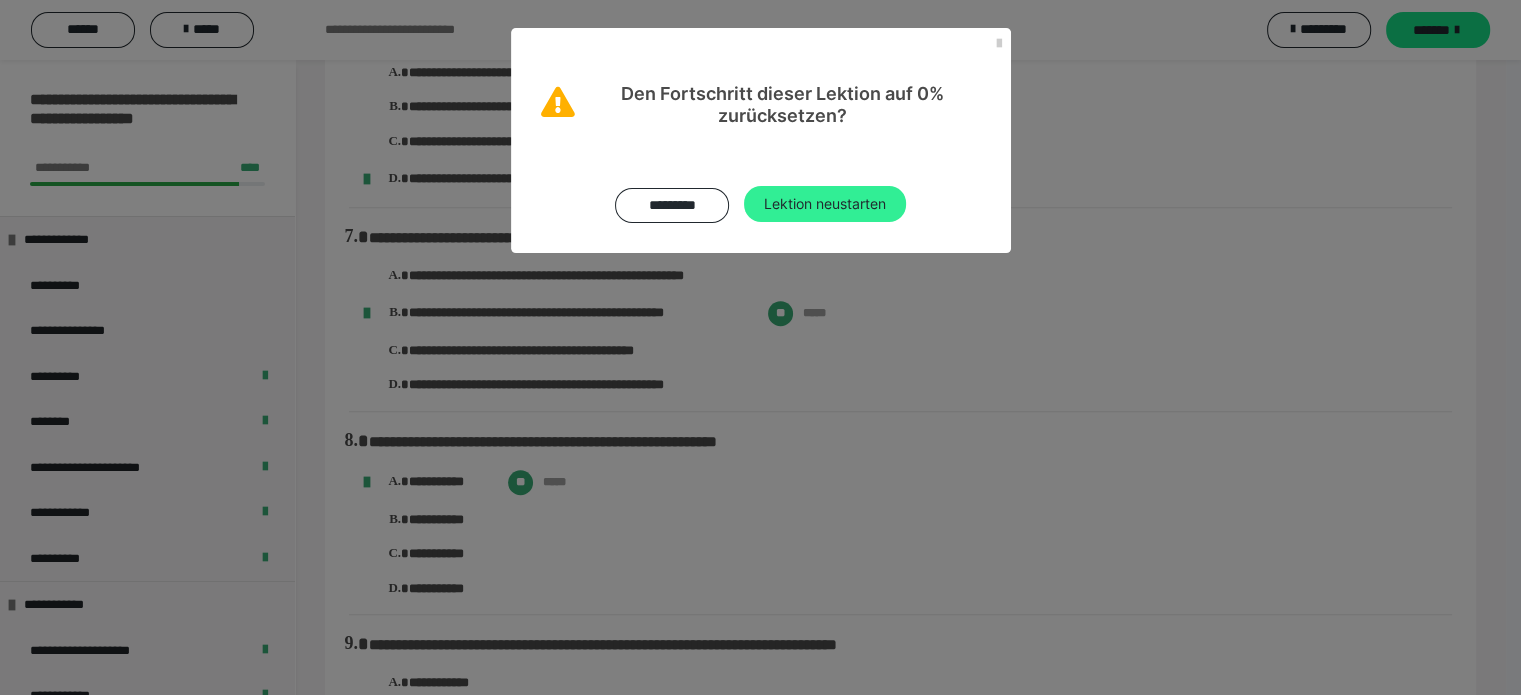 click on "Lektion neustarten" at bounding box center (825, 204) 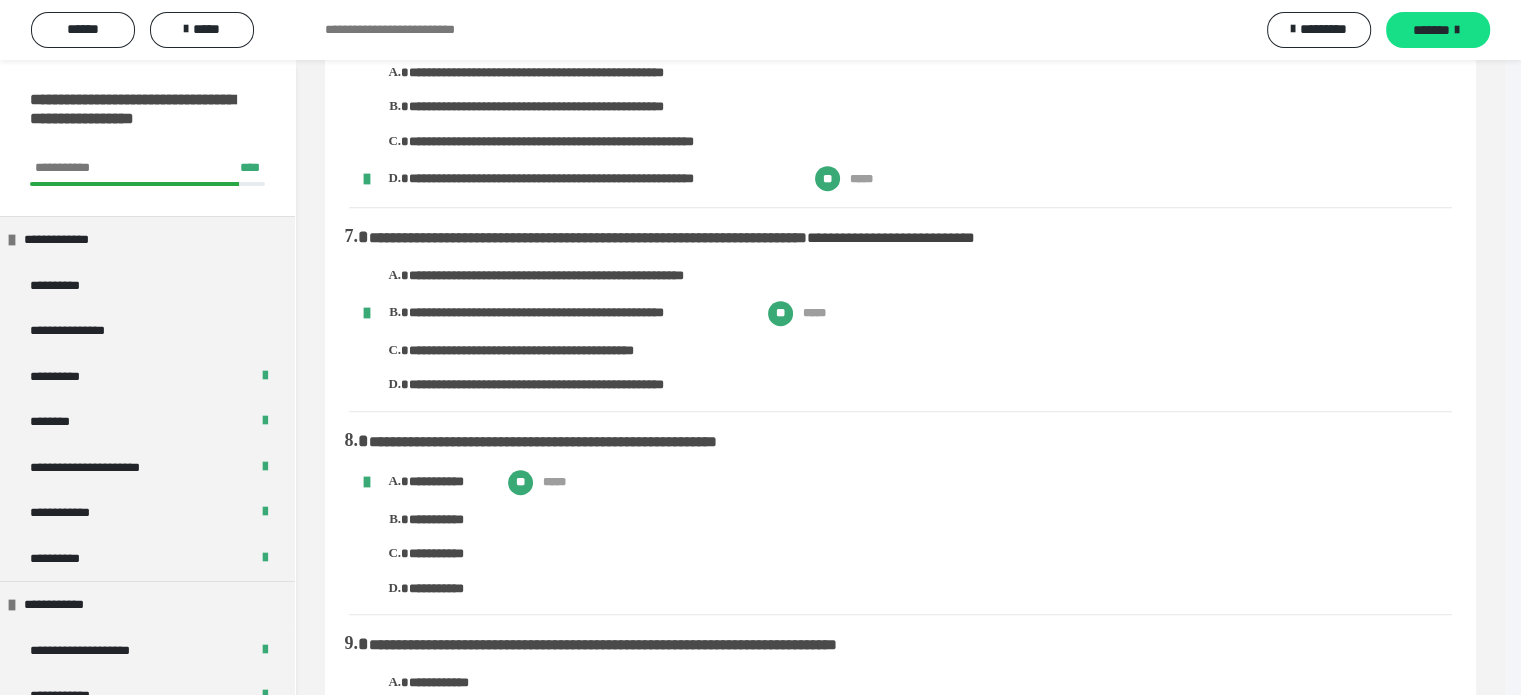 scroll, scrollTop: 0, scrollLeft: 0, axis: both 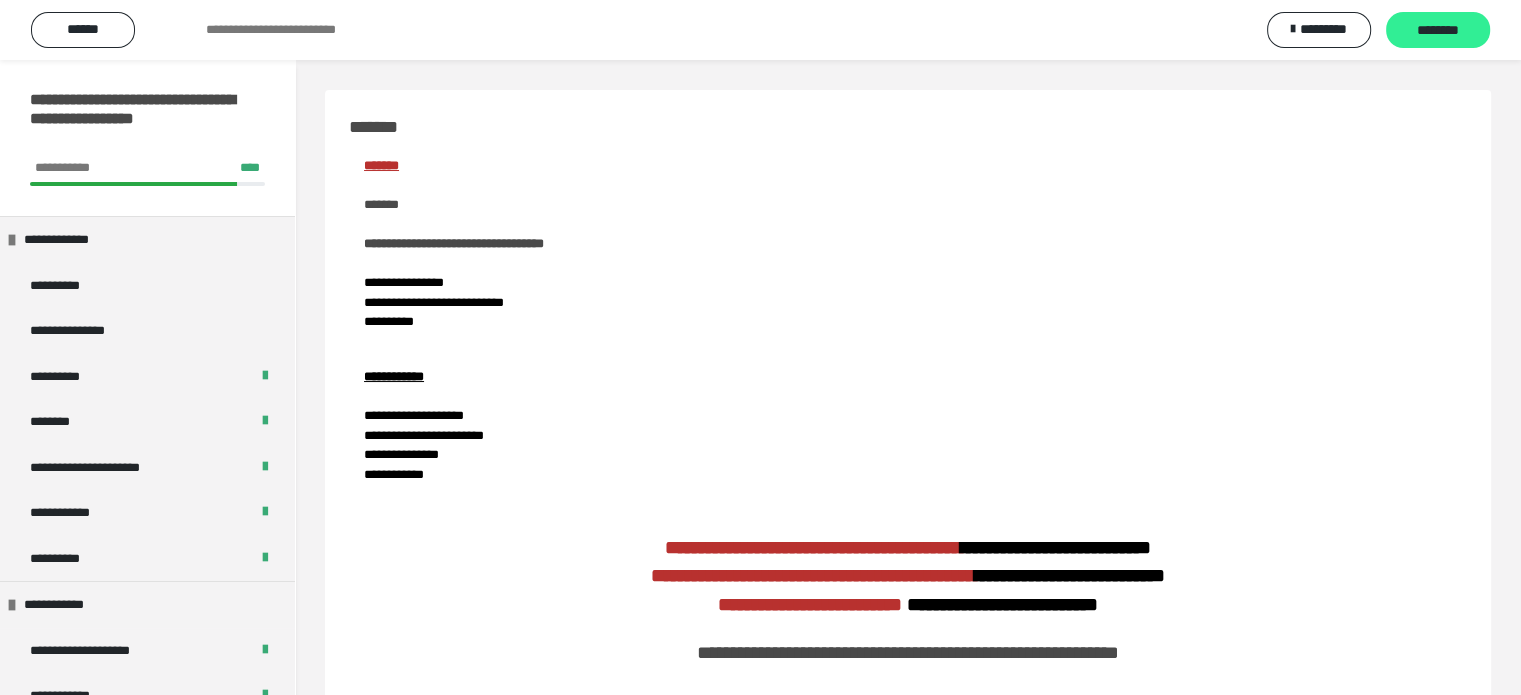 click on "********" at bounding box center (1438, 31) 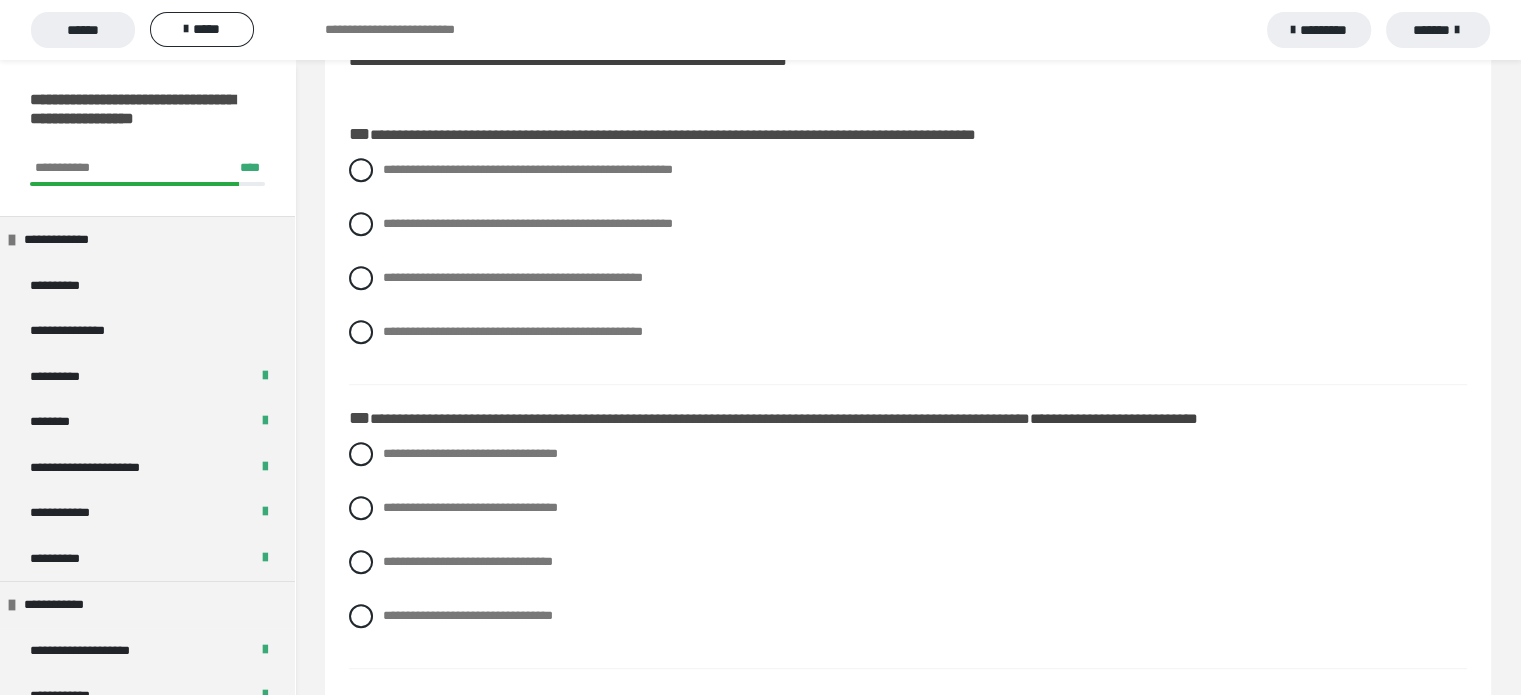 scroll, scrollTop: 956, scrollLeft: 0, axis: vertical 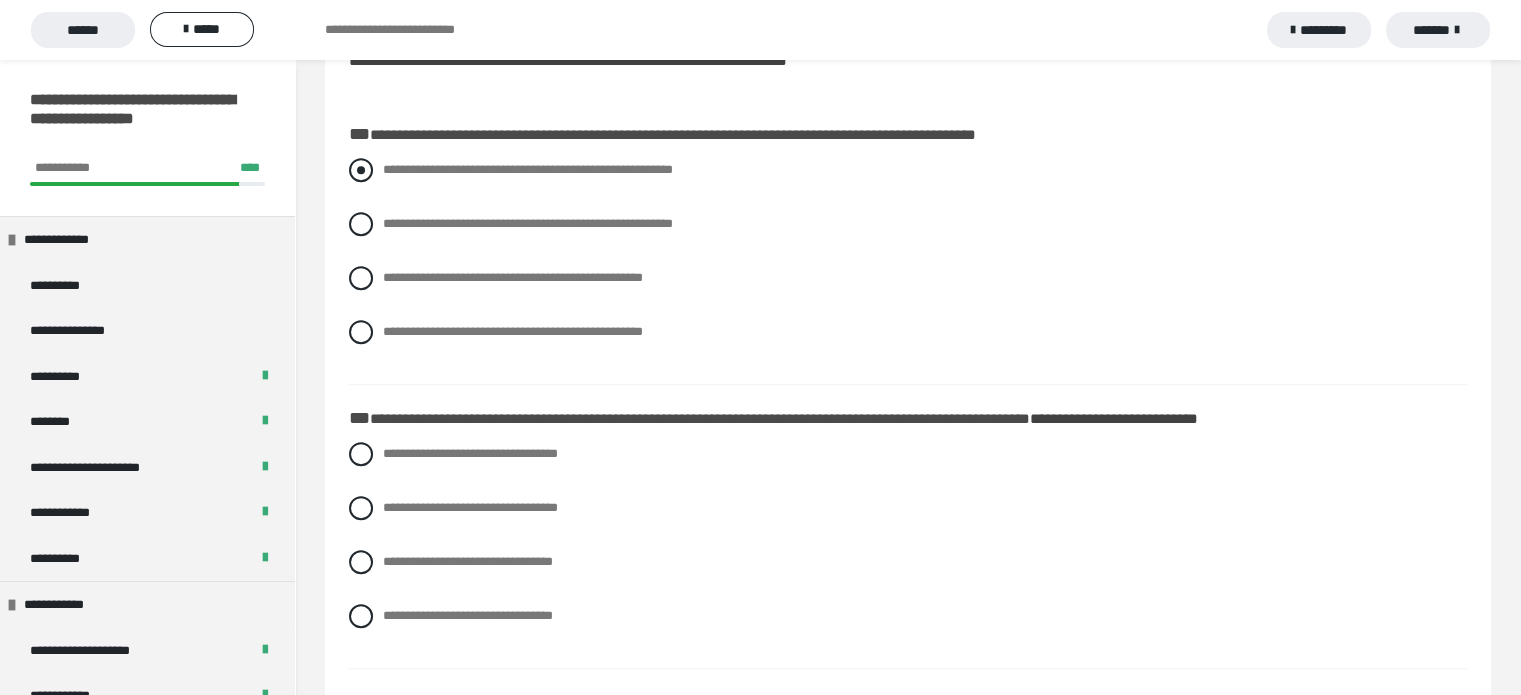 click at bounding box center (361, 170) 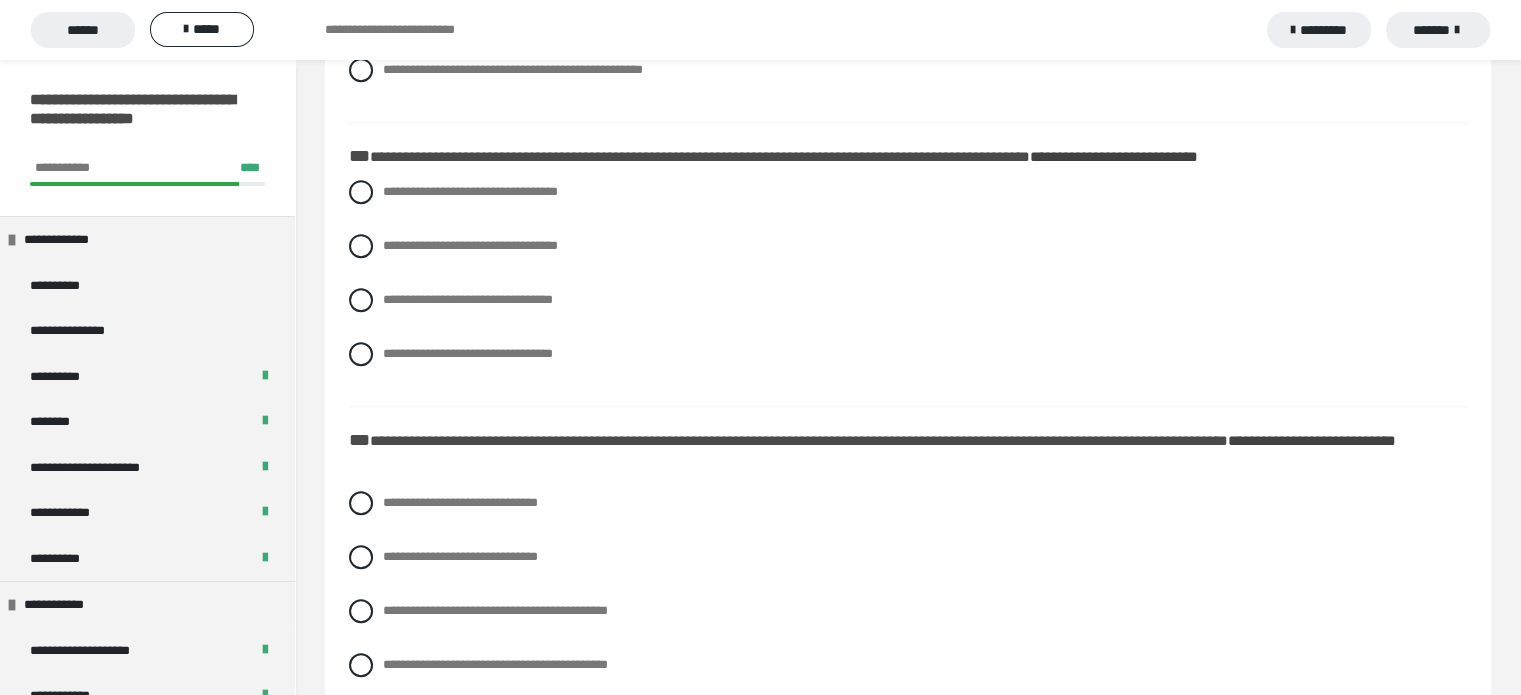 scroll, scrollTop: 1220, scrollLeft: 0, axis: vertical 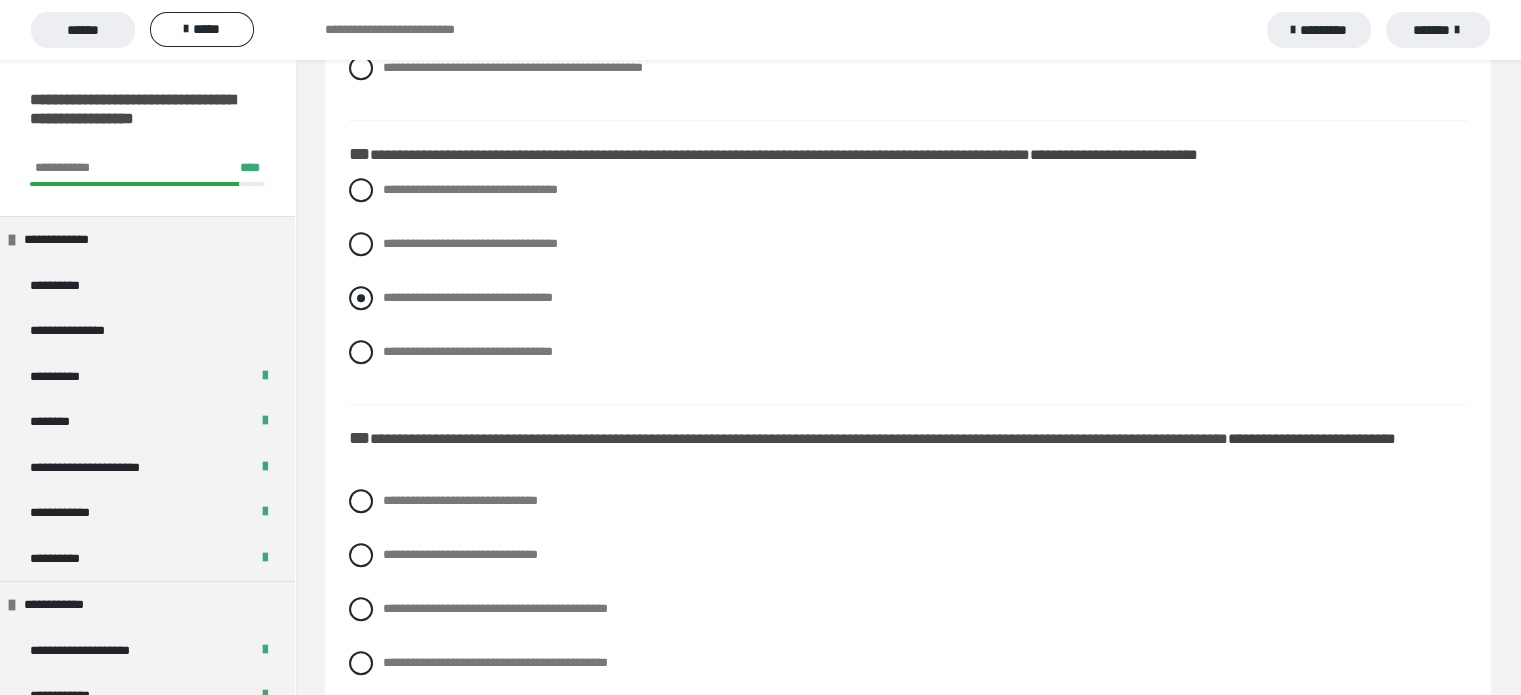 click at bounding box center [361, 298] 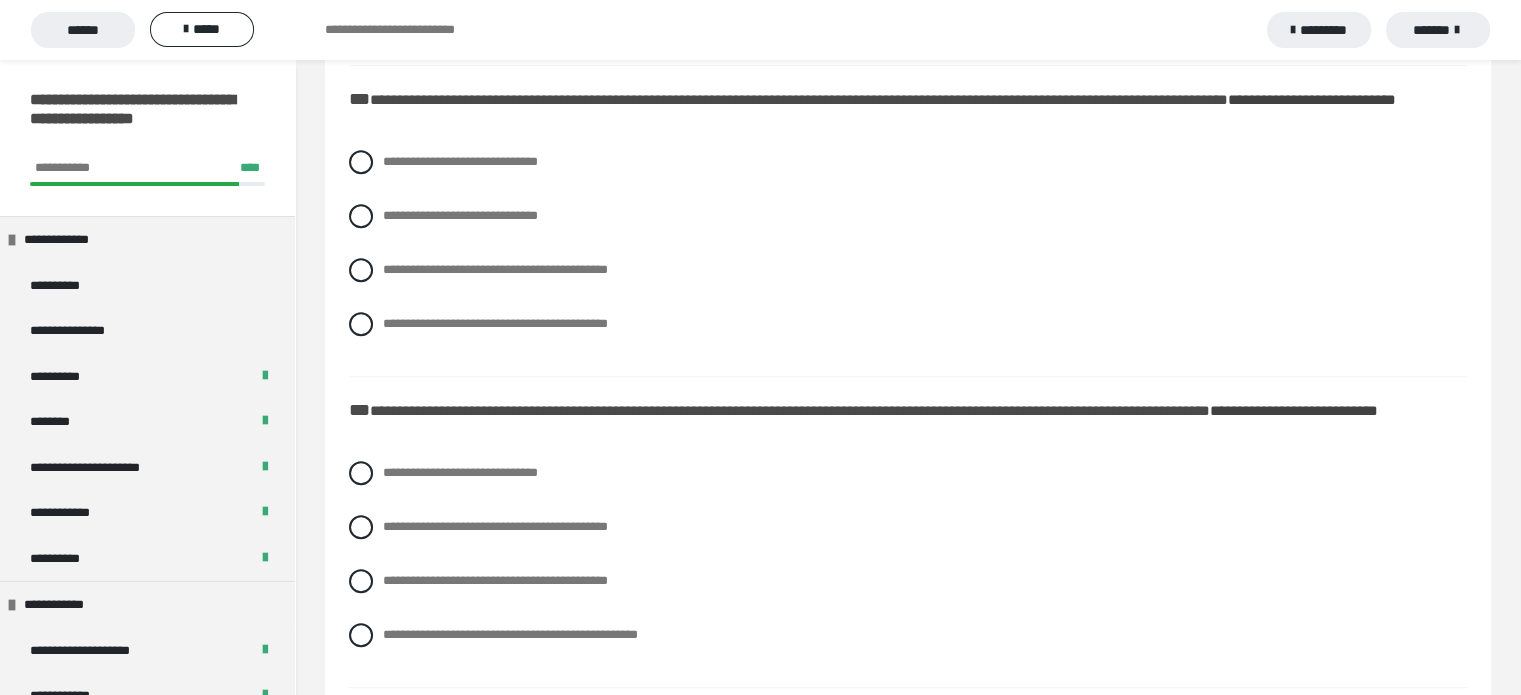 scroll, scrollTop: 1568, scrollLeft: 0, axis: vertical 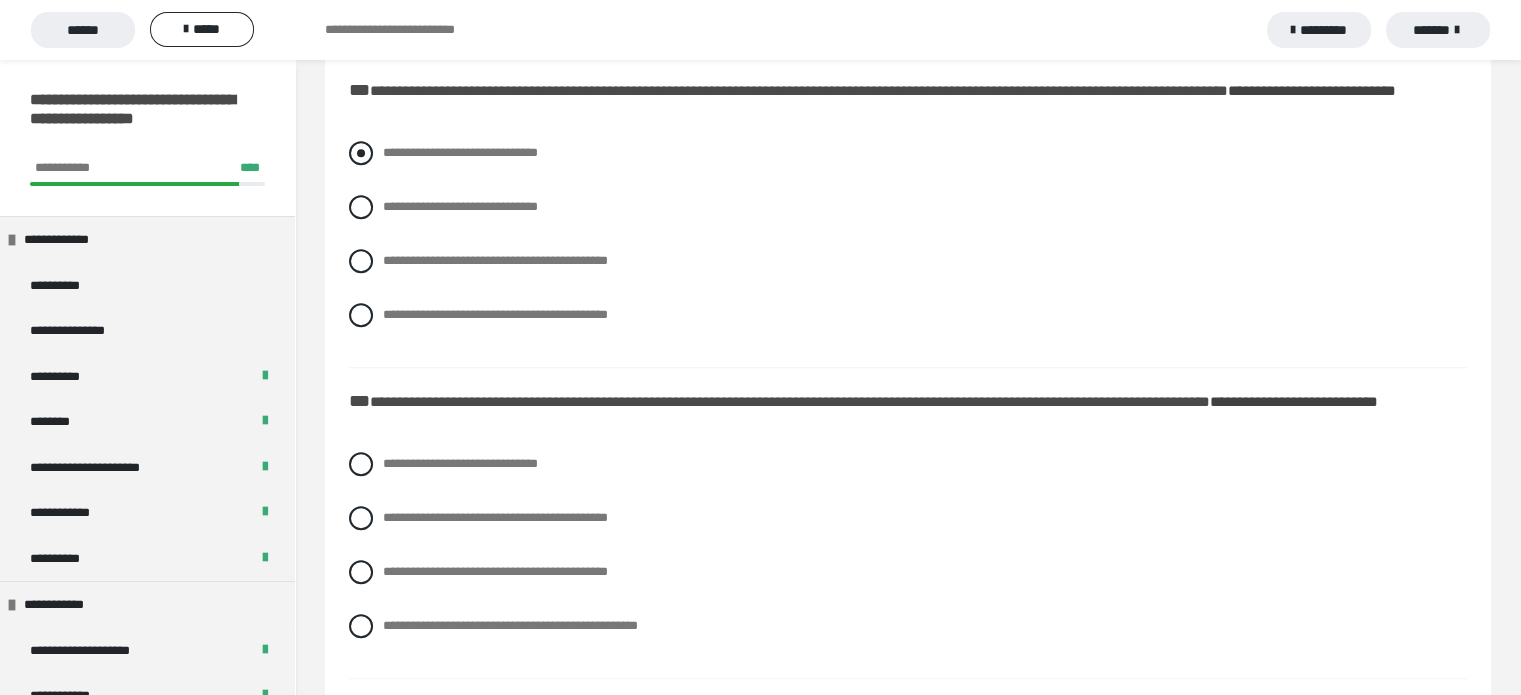click at bounding box center (361, 153) 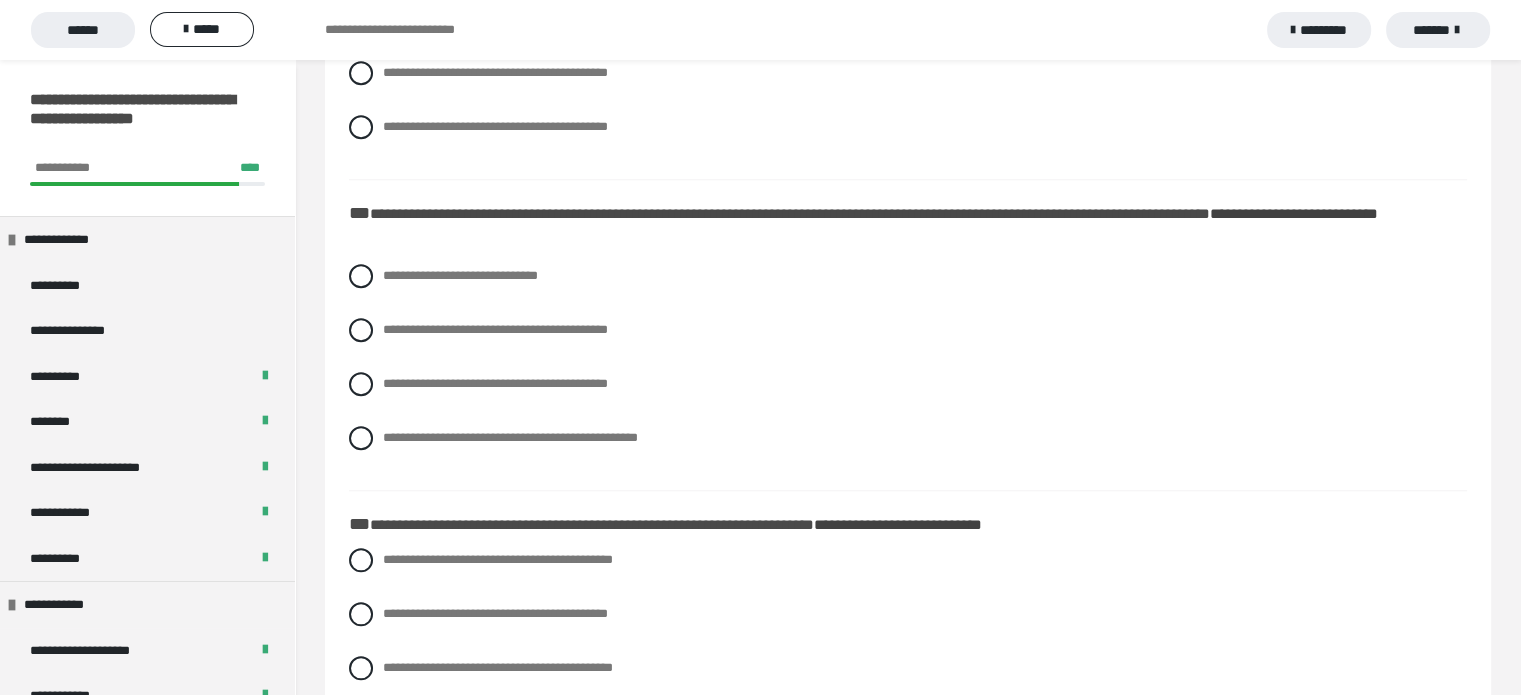 scroll, scrollTop: 1760, scrollLeft: 0, axis: vertical 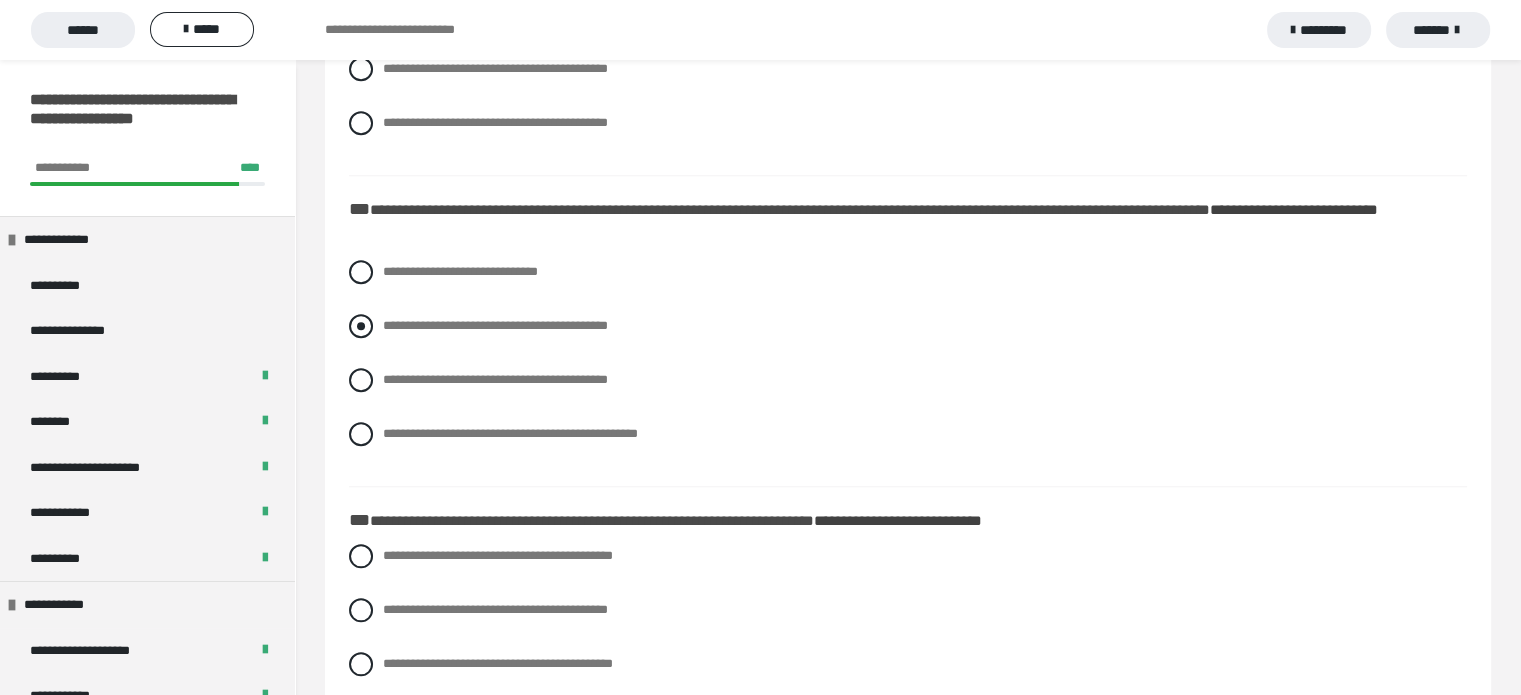 click at bounding box center [361, 326] 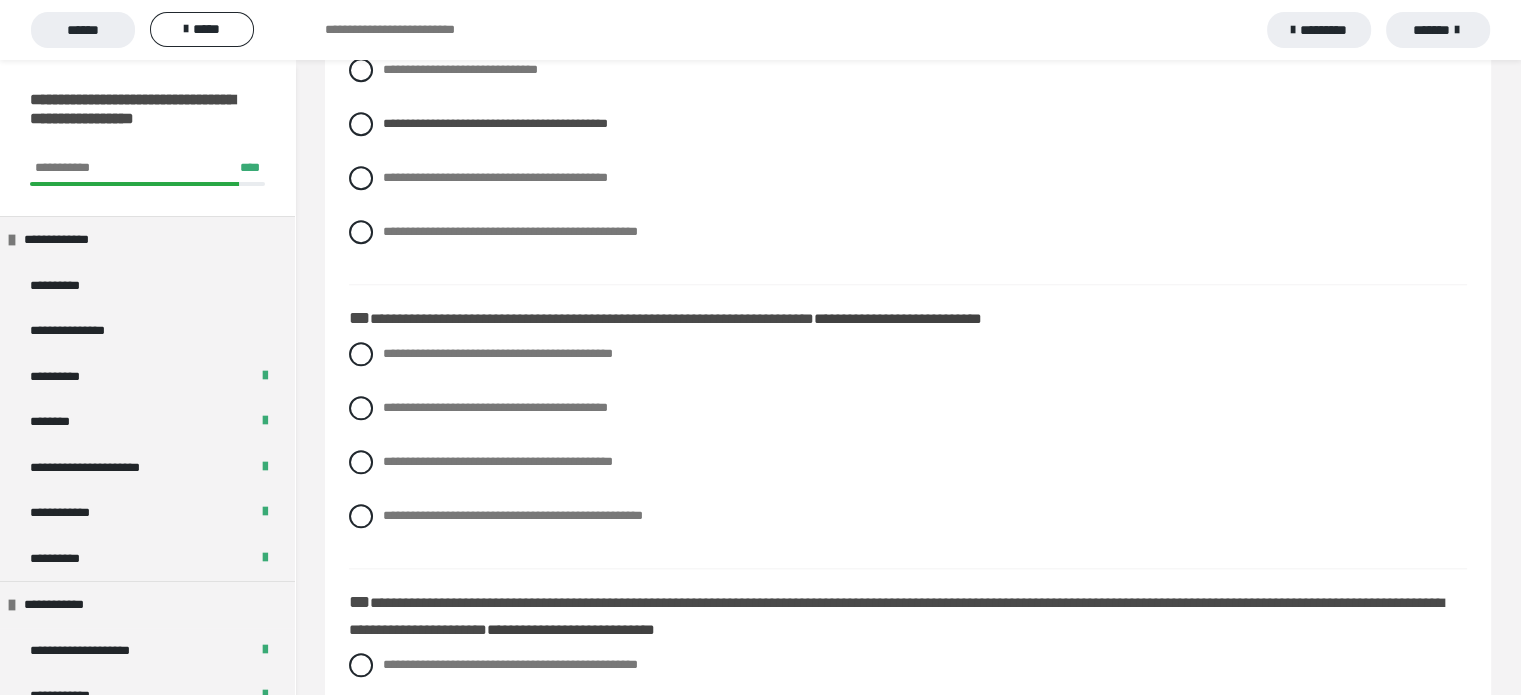 scroll, scrollTop: 1966, scrollLeft: 0, axis: vertical 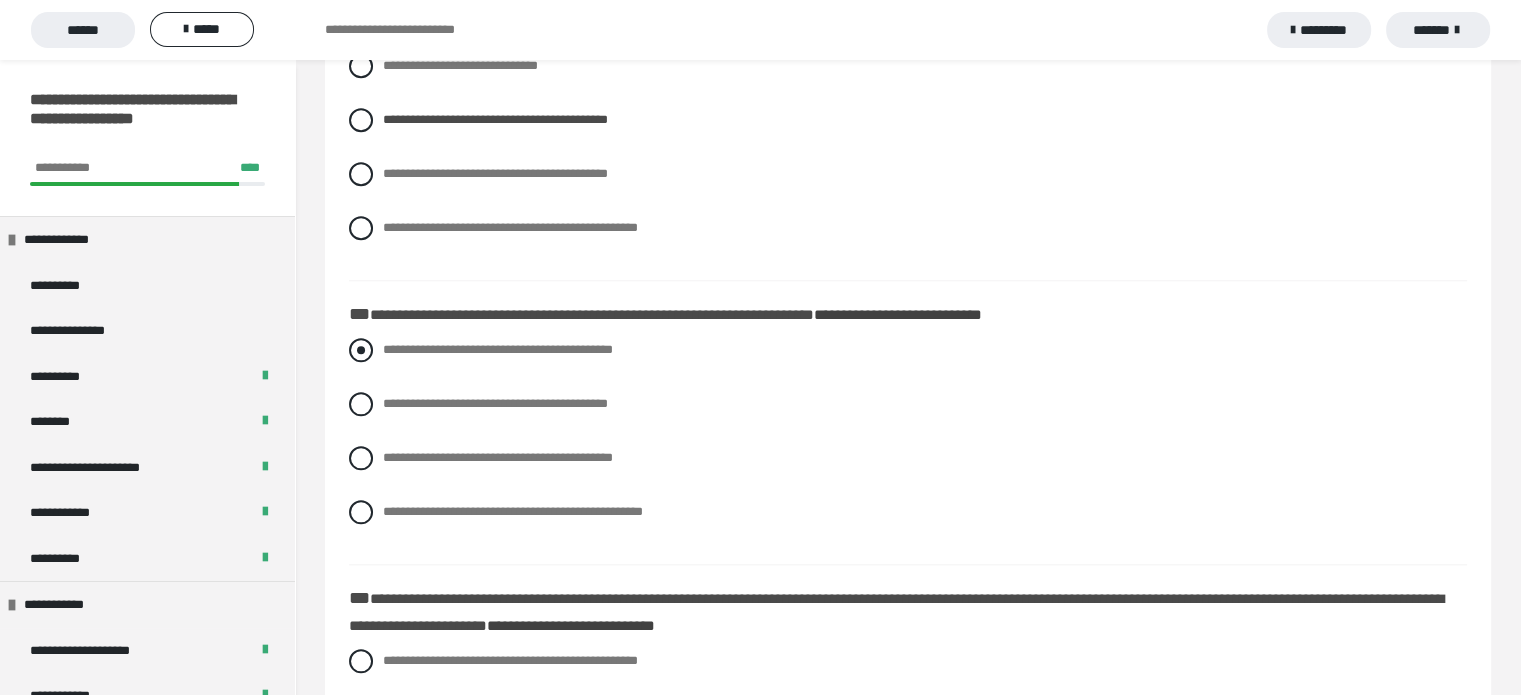 click at bounding box center (361, 350) 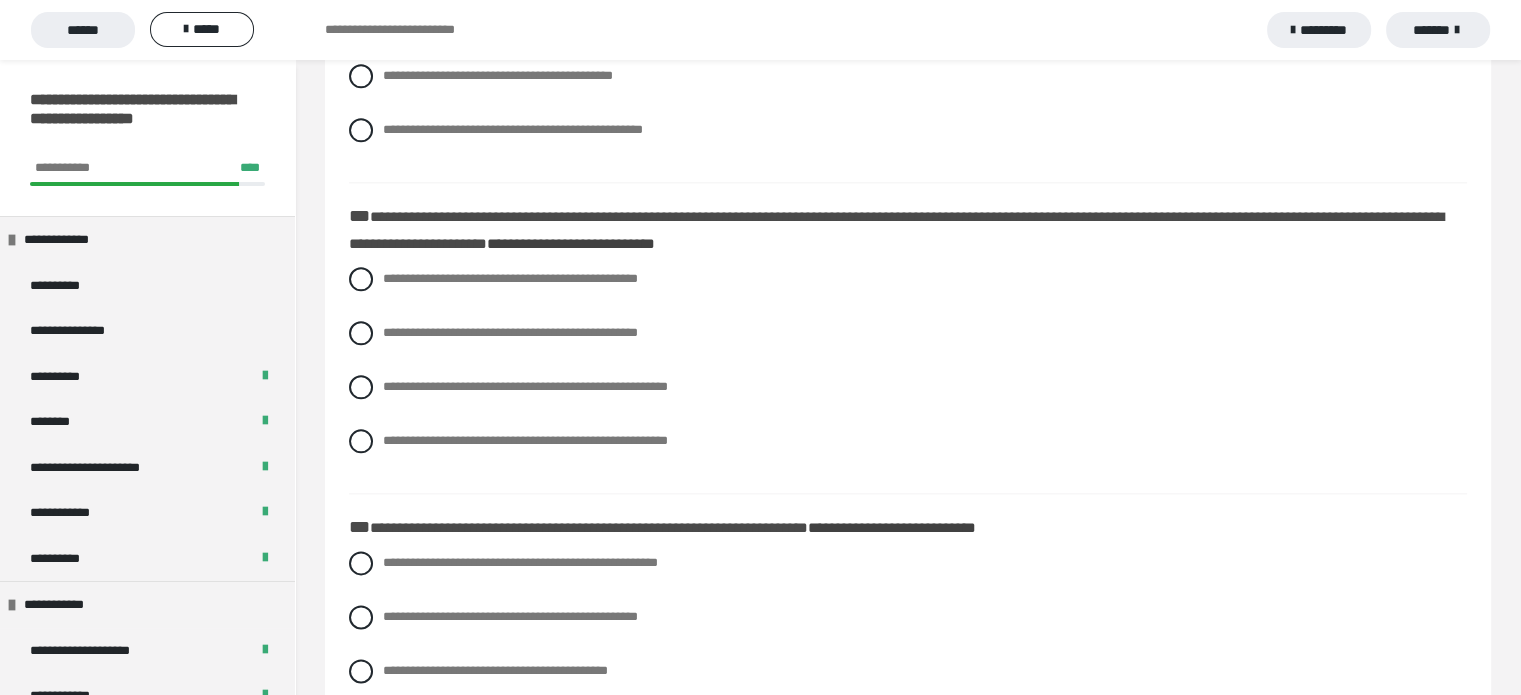 scroll, scrollTop: 2348, scrollLeft: 0, axis: vertical 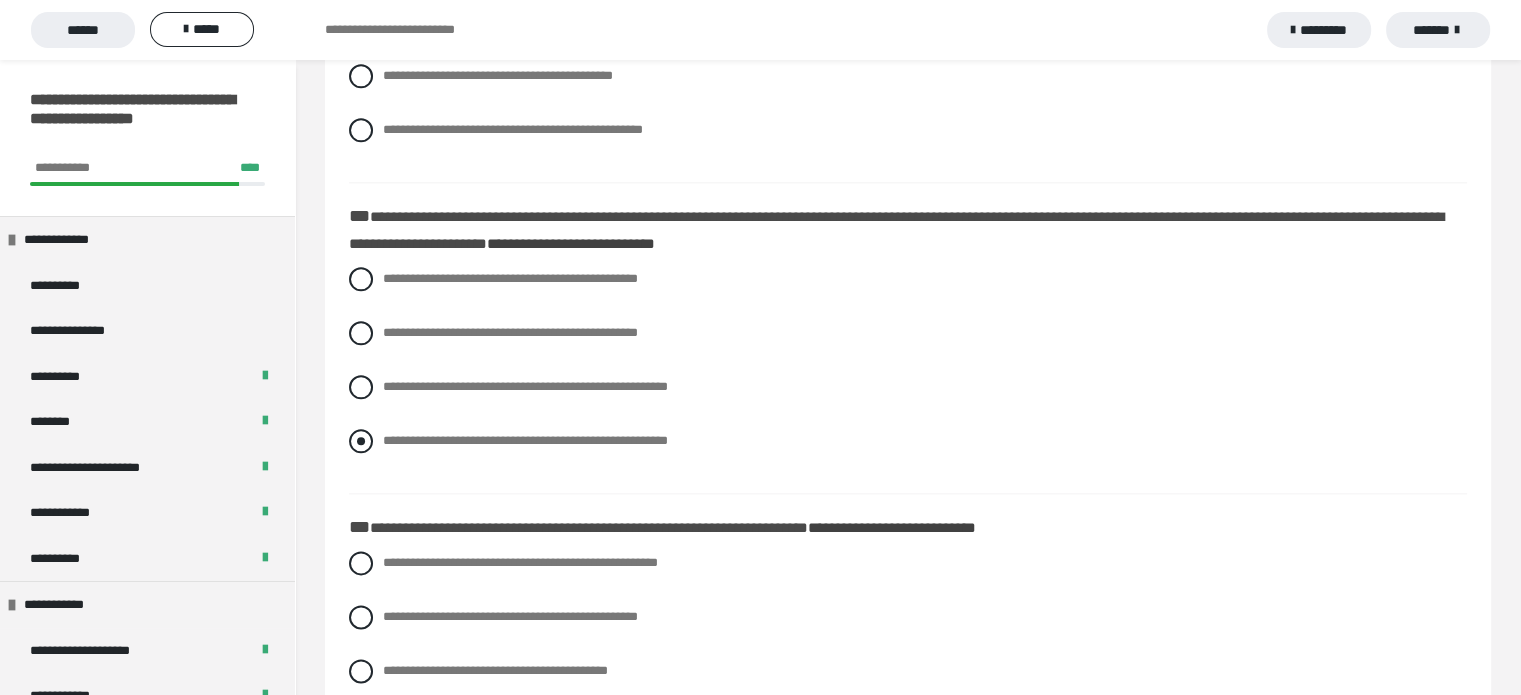 click at bounding box center (361, 441) 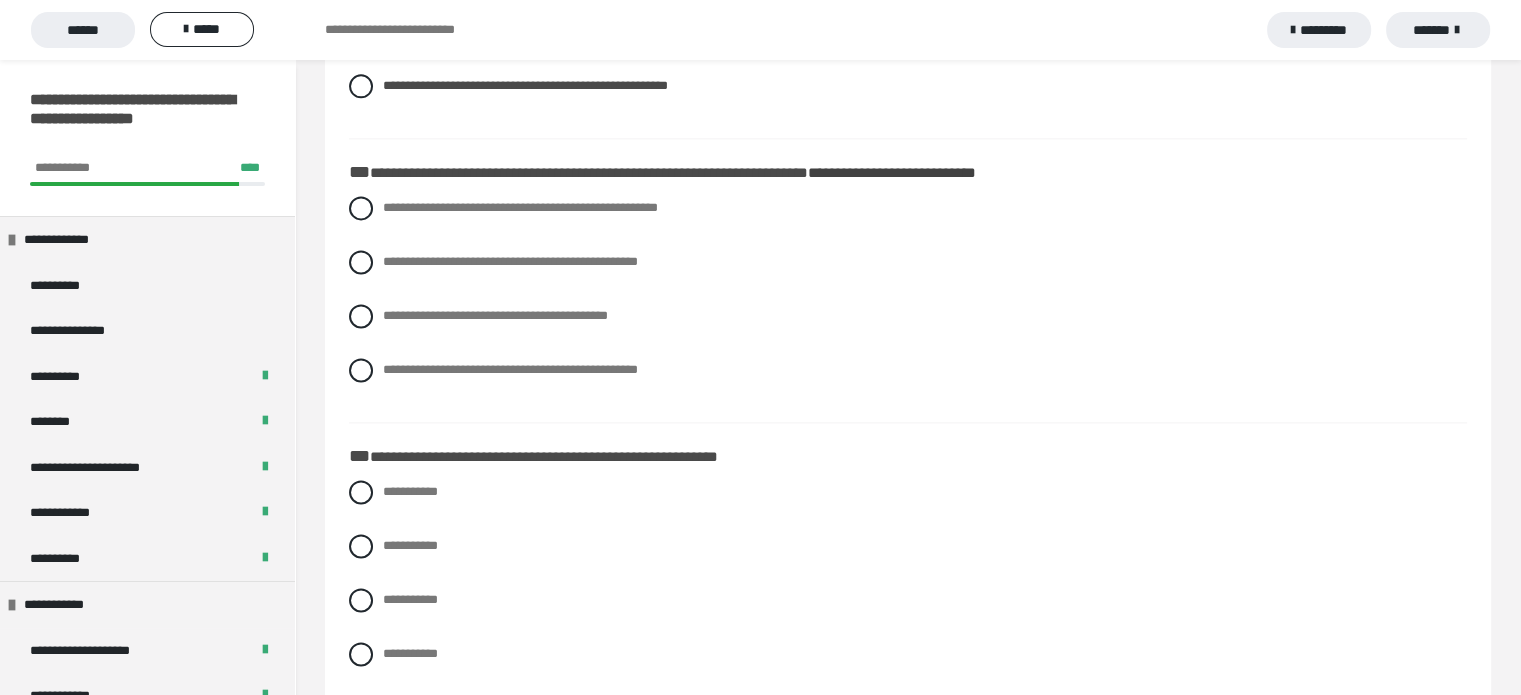 scroll, scrollTop: 2707, scrollLeft: 0, axis: vertical 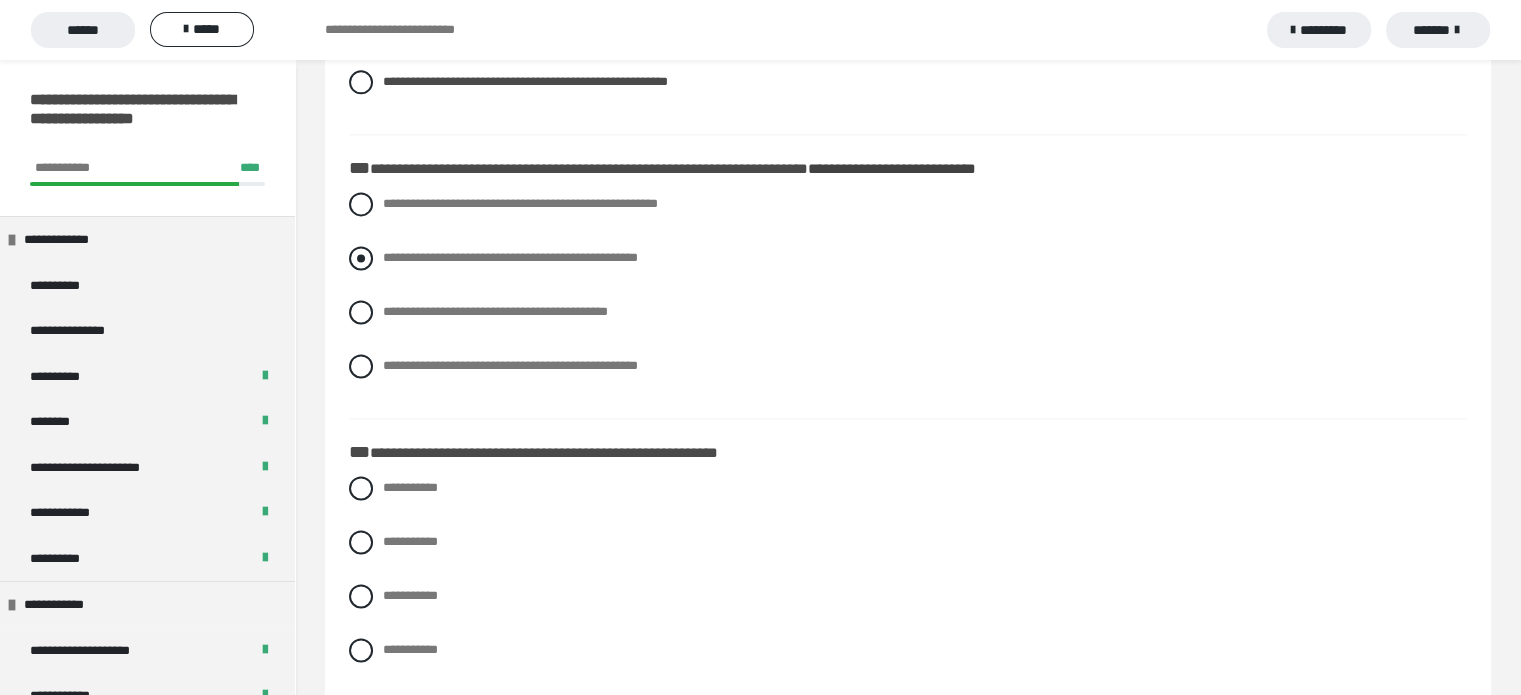 click at bounding box center (361, 258) 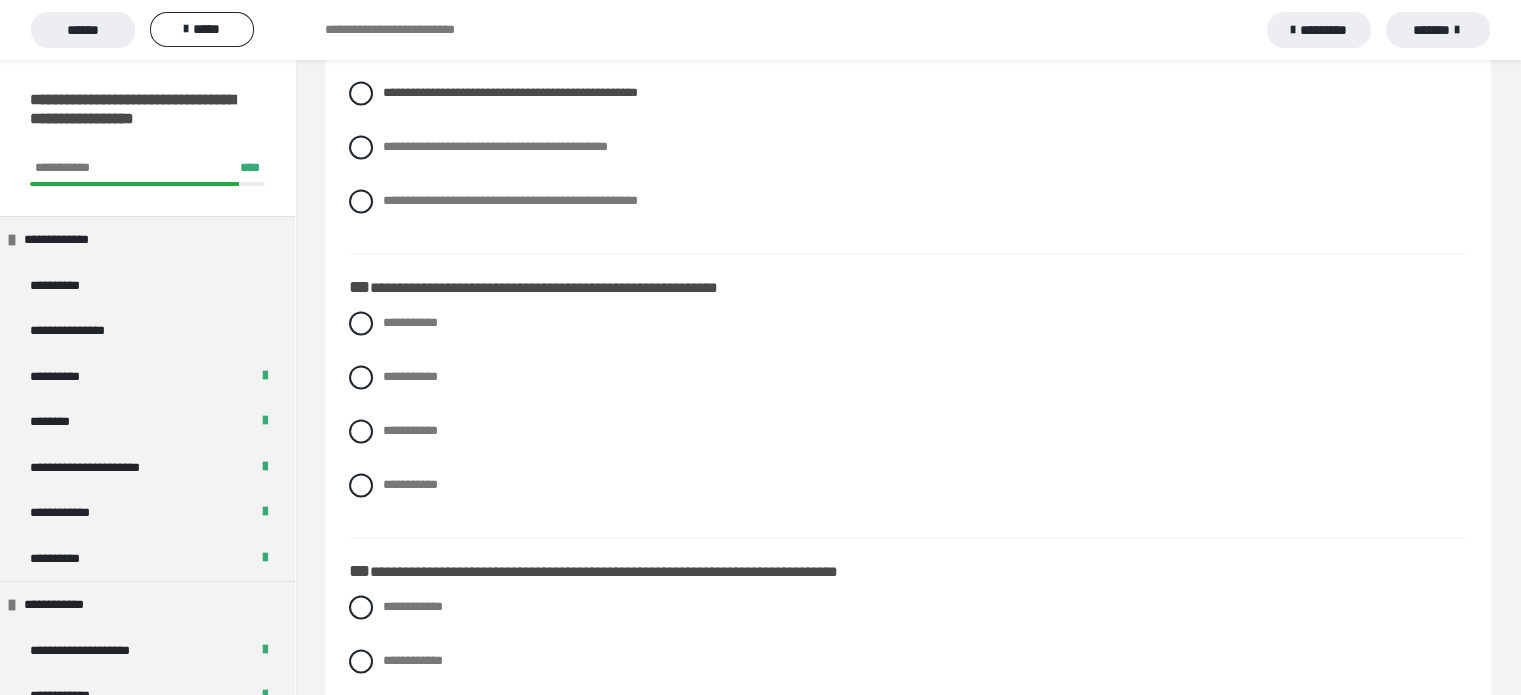 scroll, scrollTop: 2898, scrollLeft: 0, axis: vertical 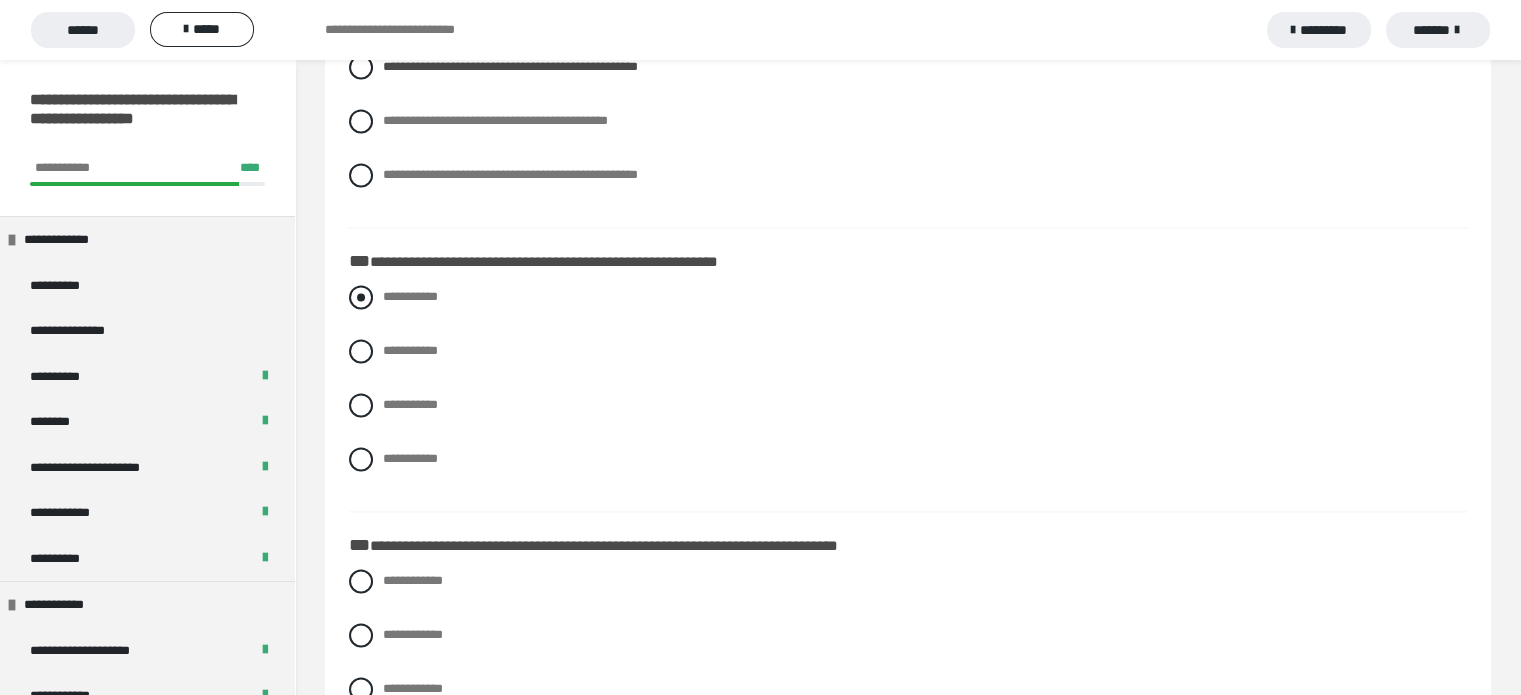 click at bounding box center (361, 297) 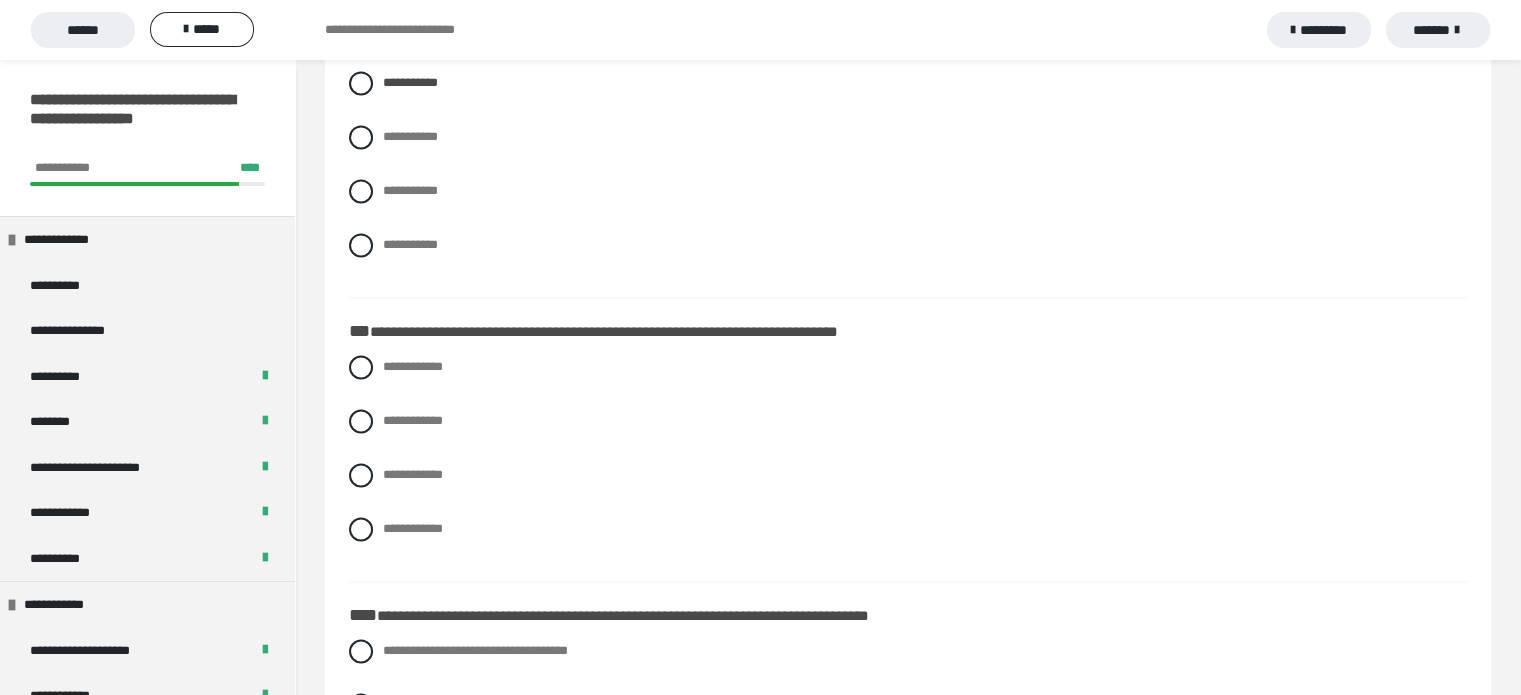 scroll, scrollTop: 3115, scrollLeft: 0, axis: vertical 